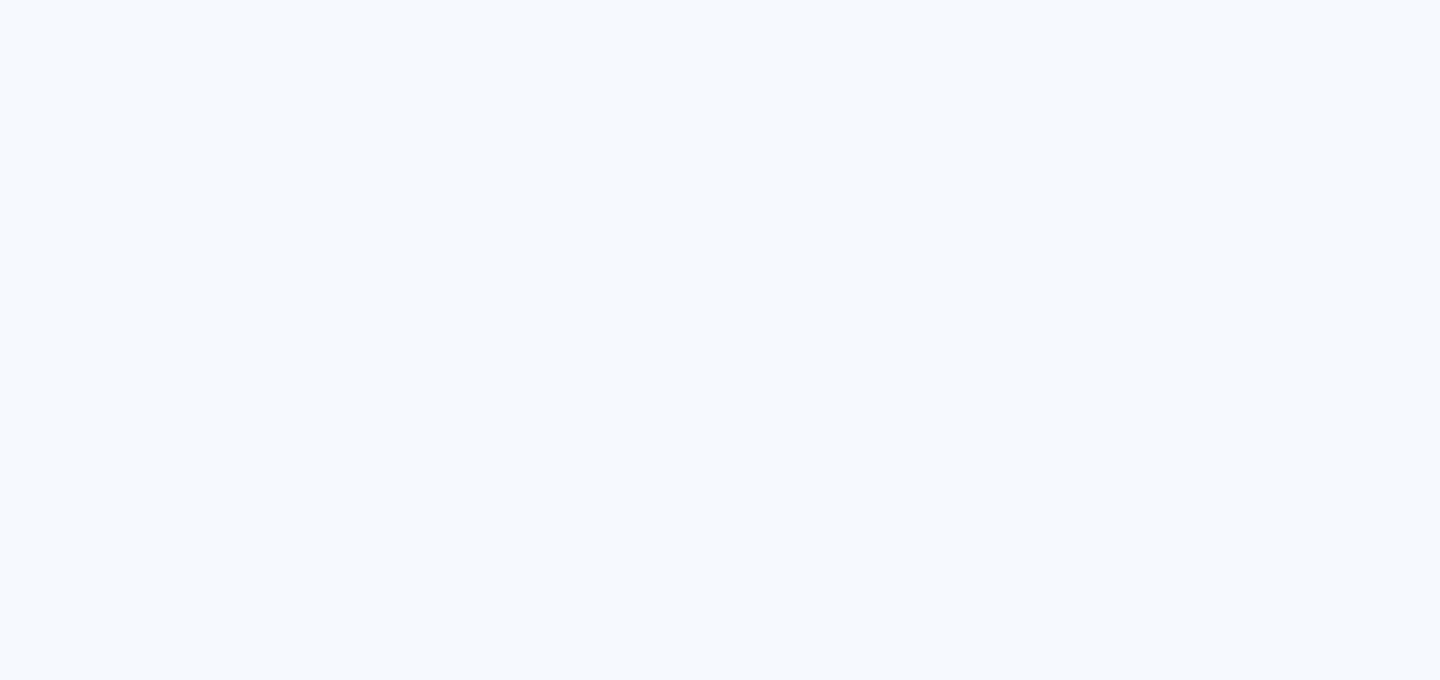 scroll, scrollTop: 0, scrollLeft: 0, axis: both 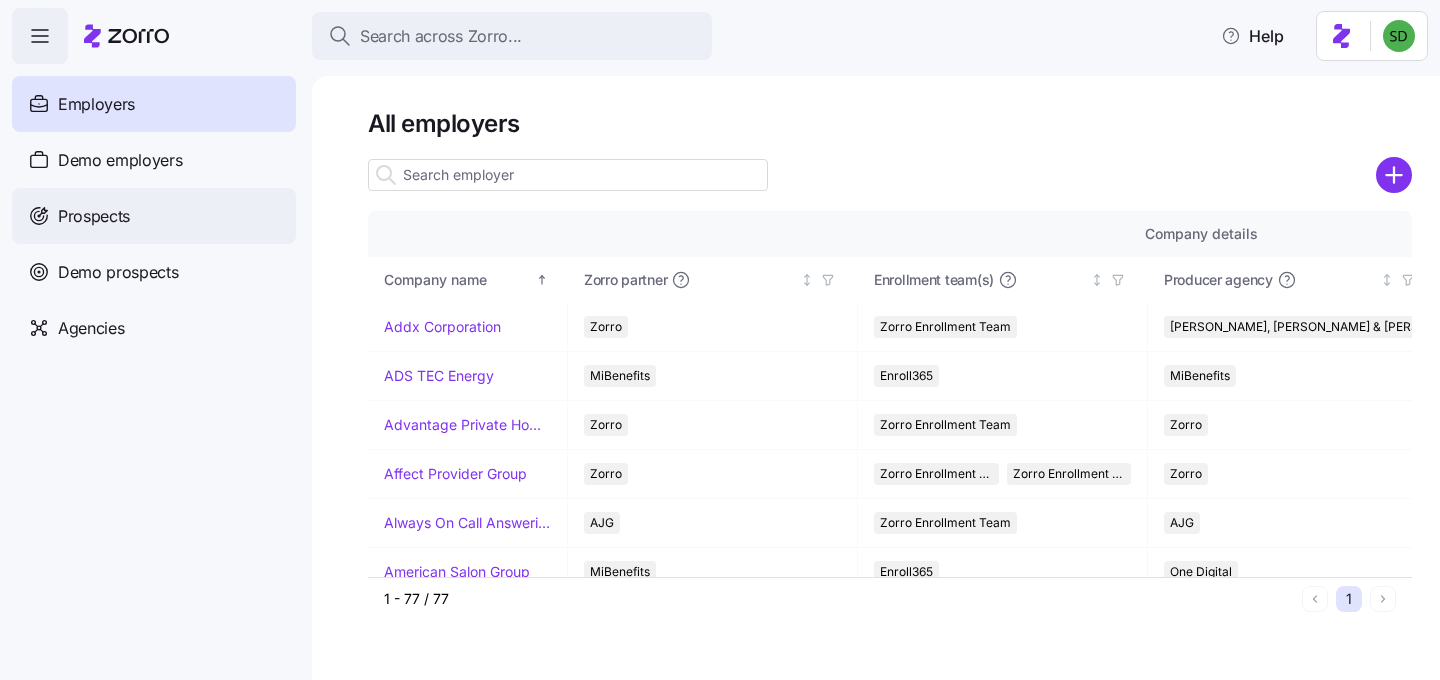 click on "Prospects" at bounding box center (94, 216) 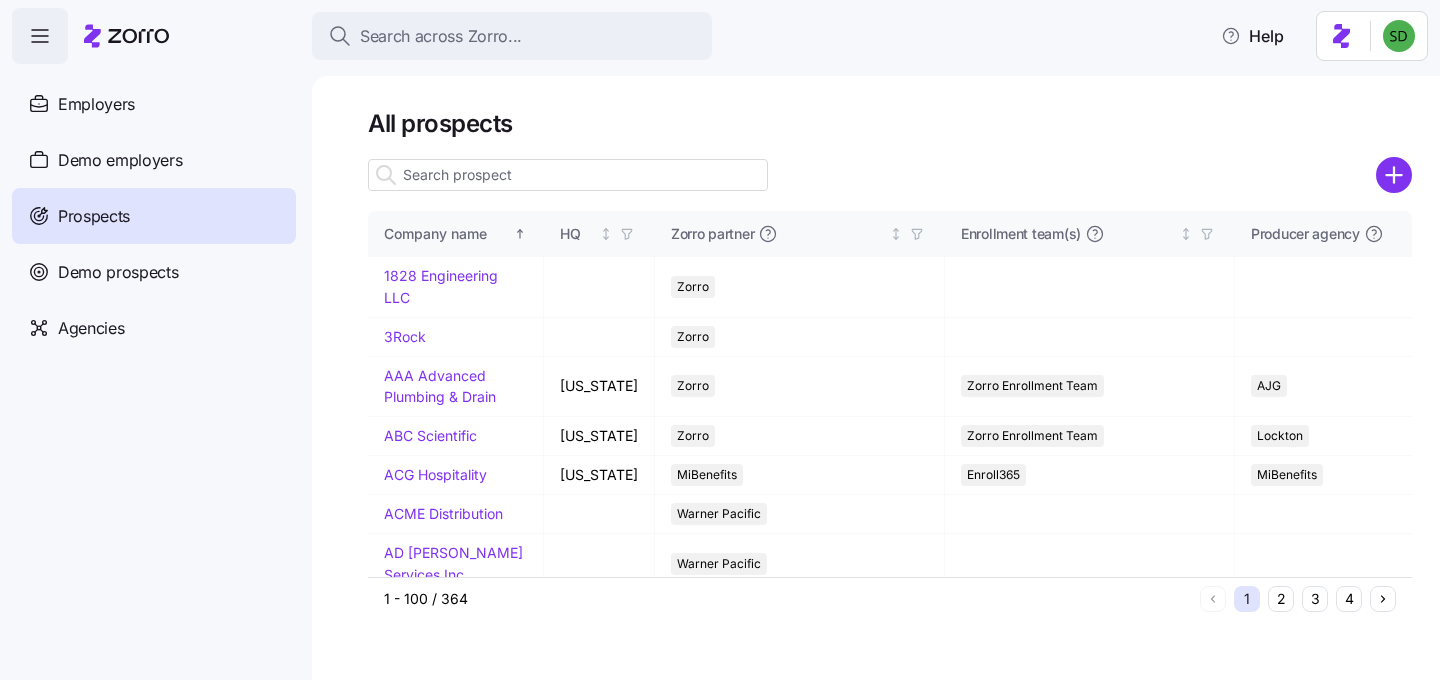 click at bounding box center [568, 175] 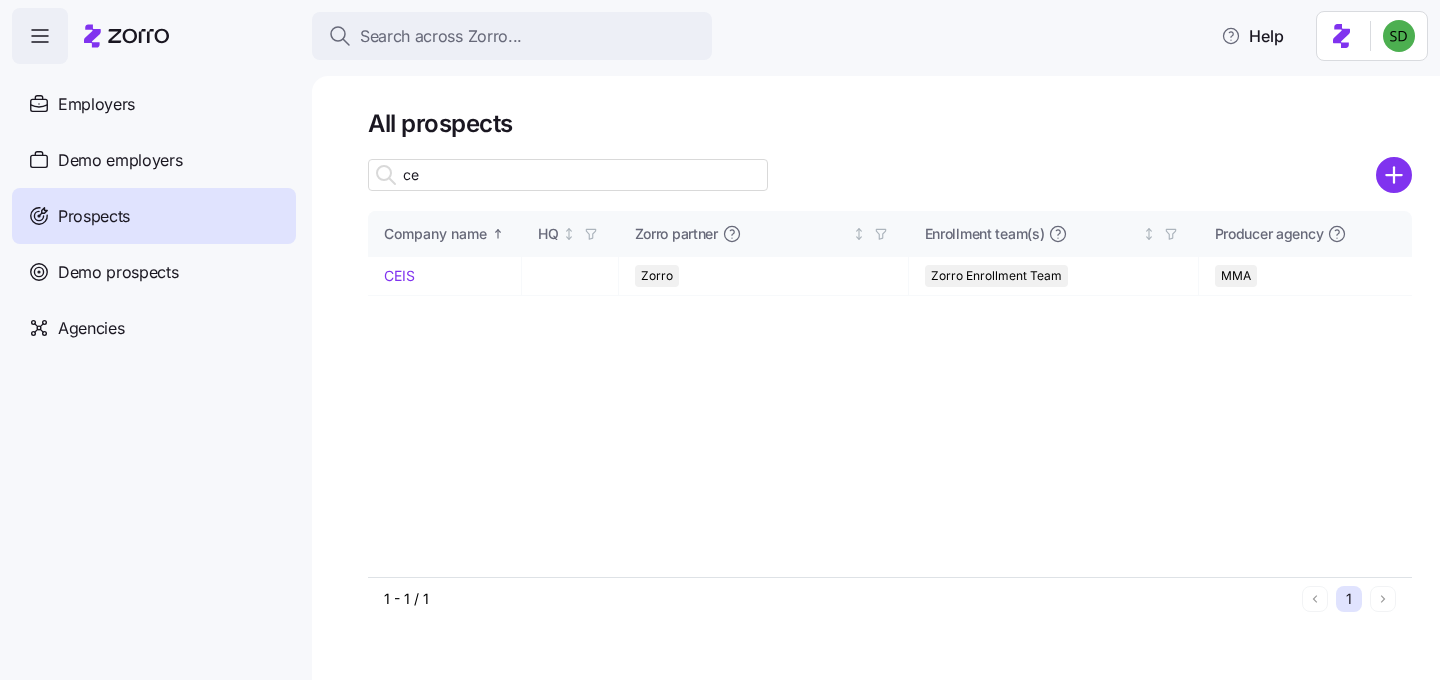 type on "c" 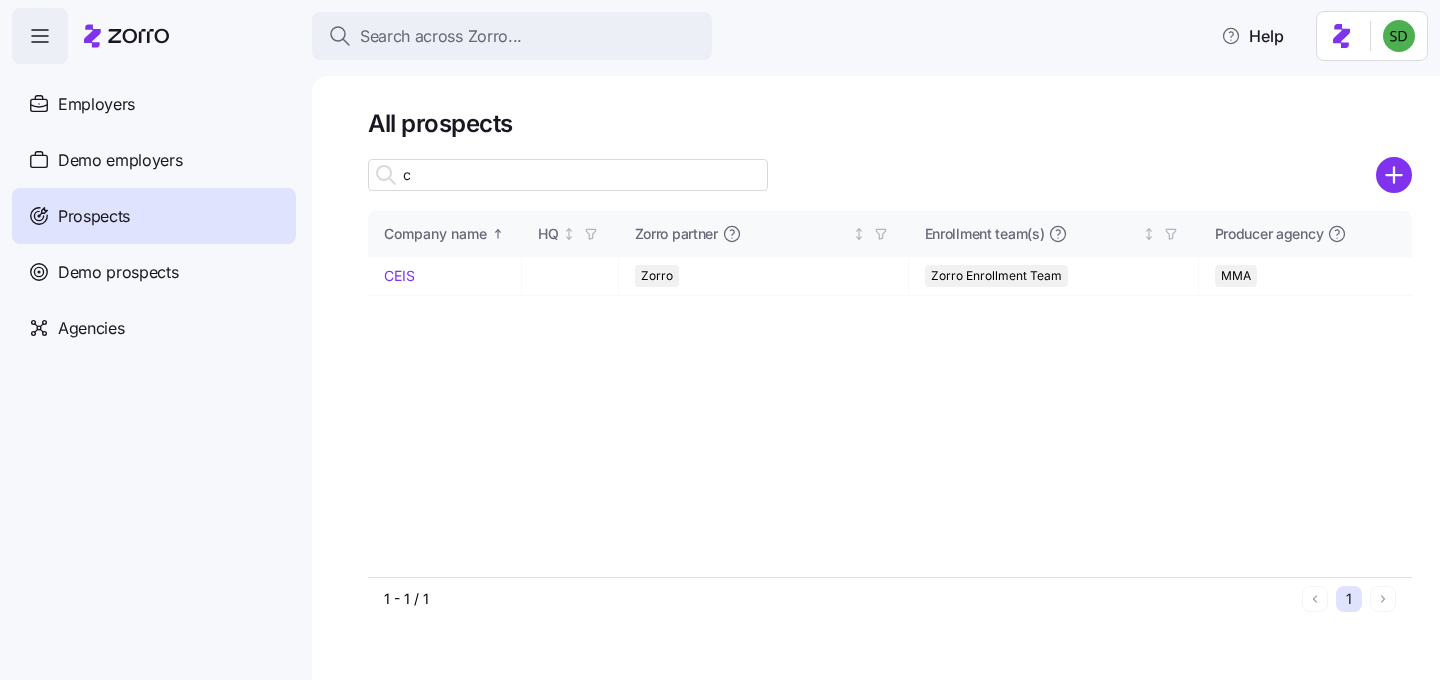 type 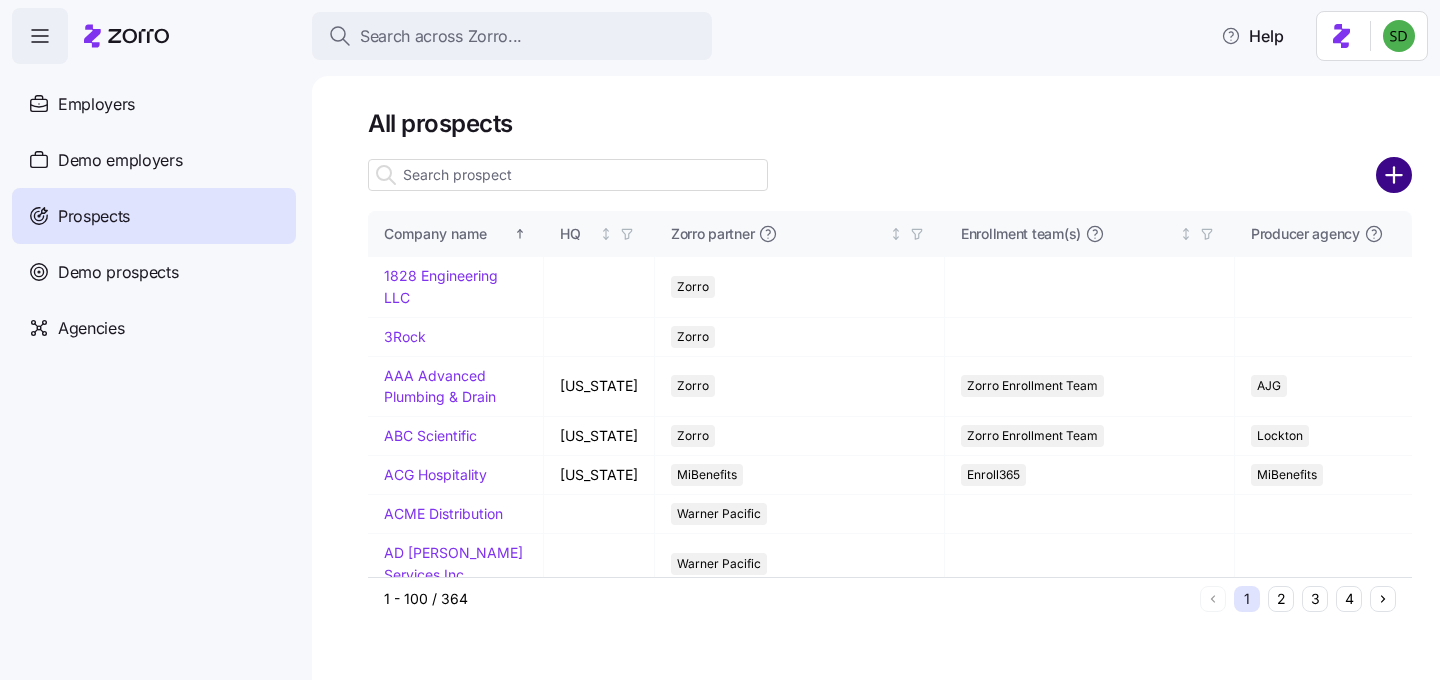 click 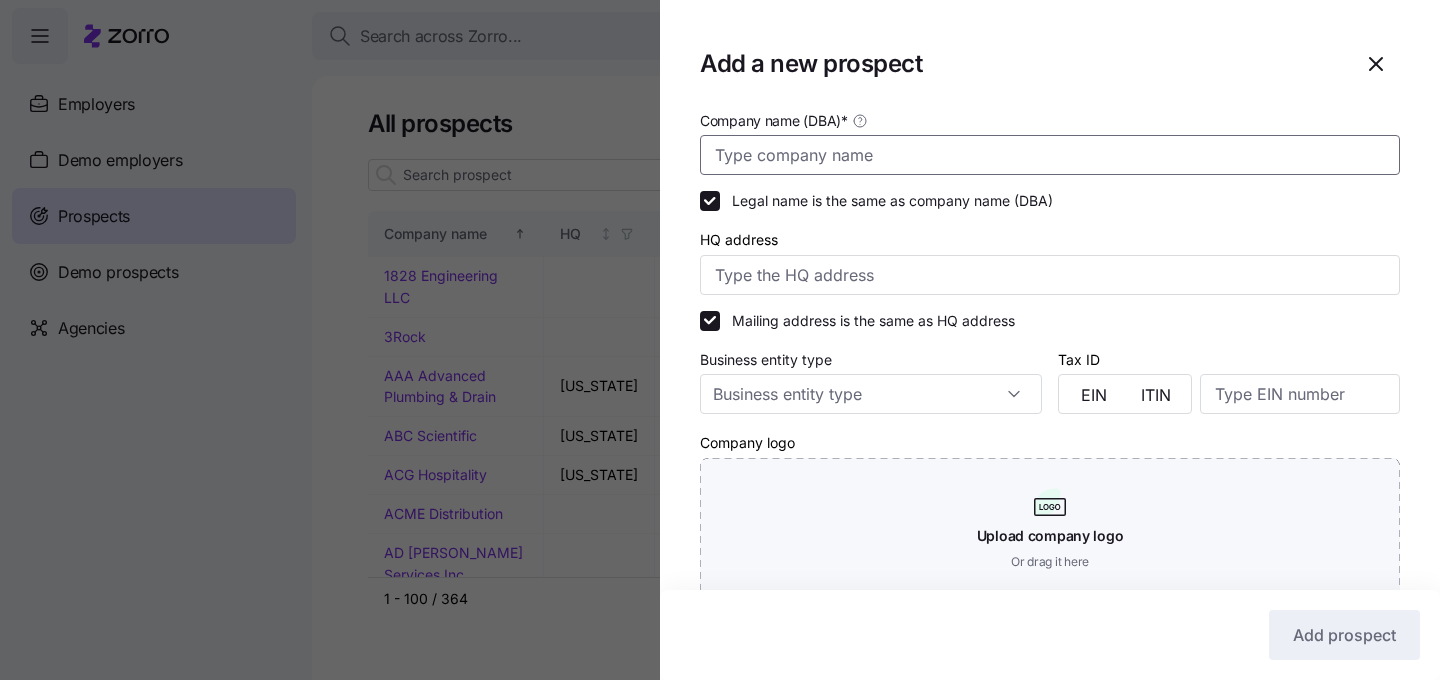 click on "Company name (DBA)  *" at bounding box center (1050, 155) 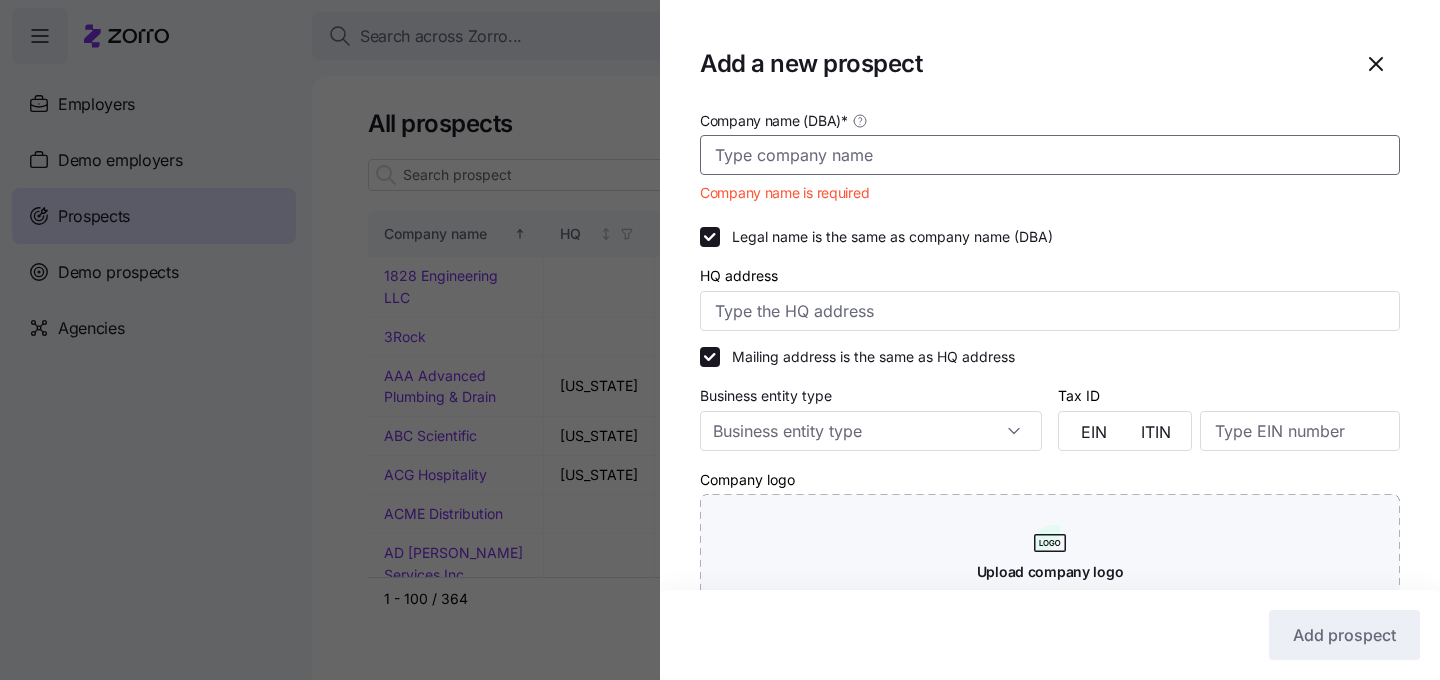 paste on "Mustang Transportation" 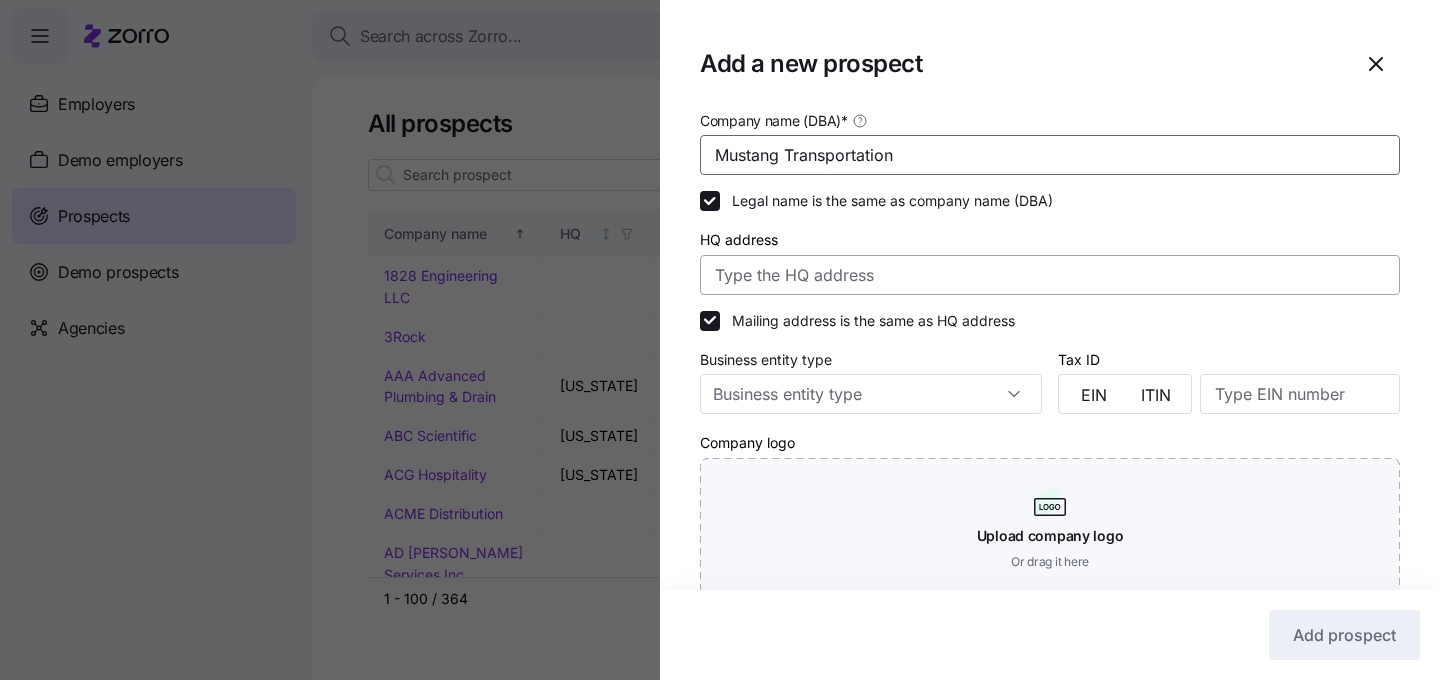 type on "Mustang Transportation" 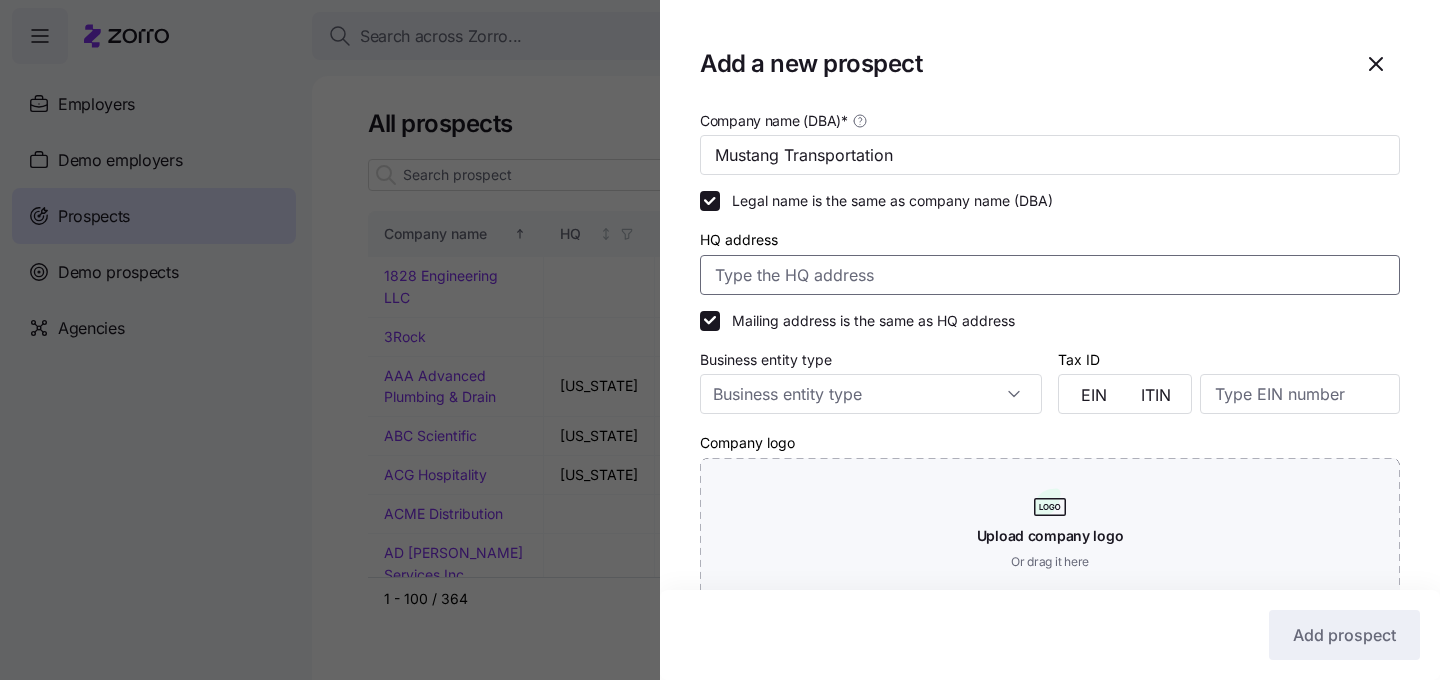 click on "HQ address" at bounding box center (1050, 275) 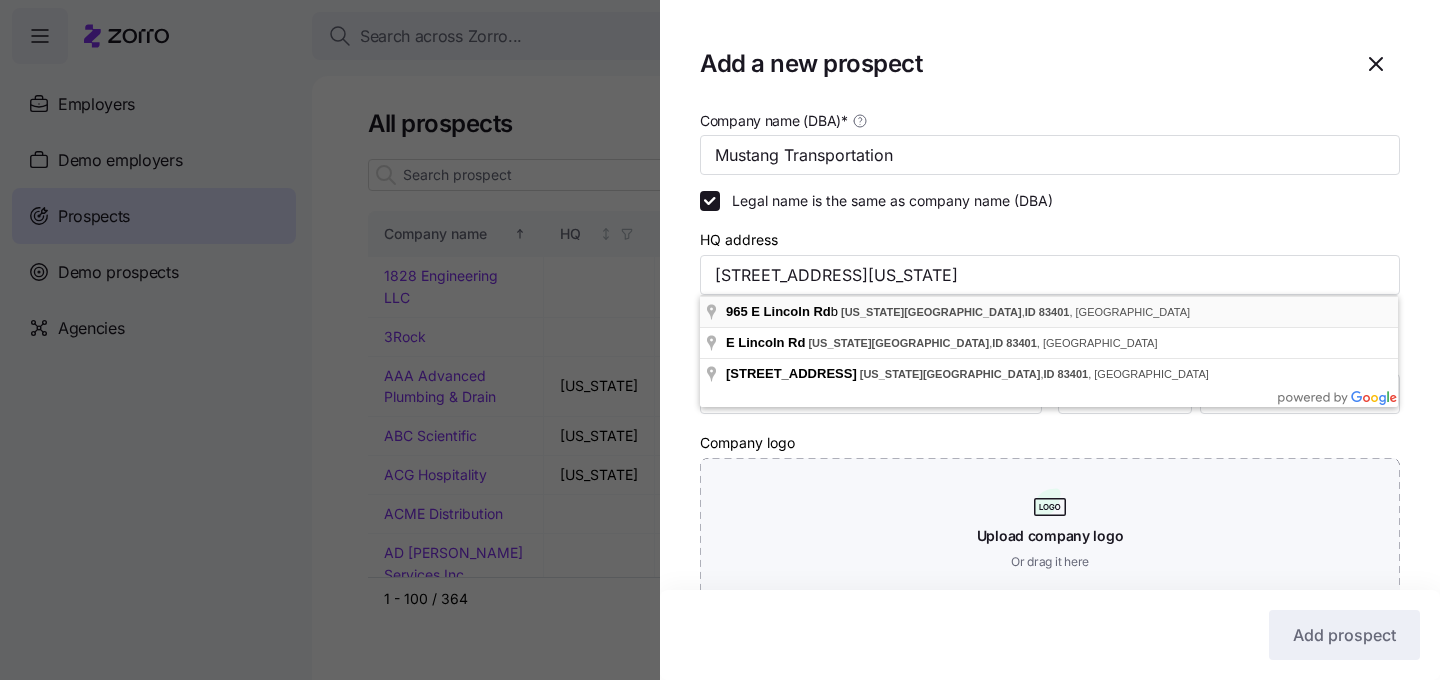 type on "965 E Lincoln Rd b, Idaho Falls, ID 83401, USA" 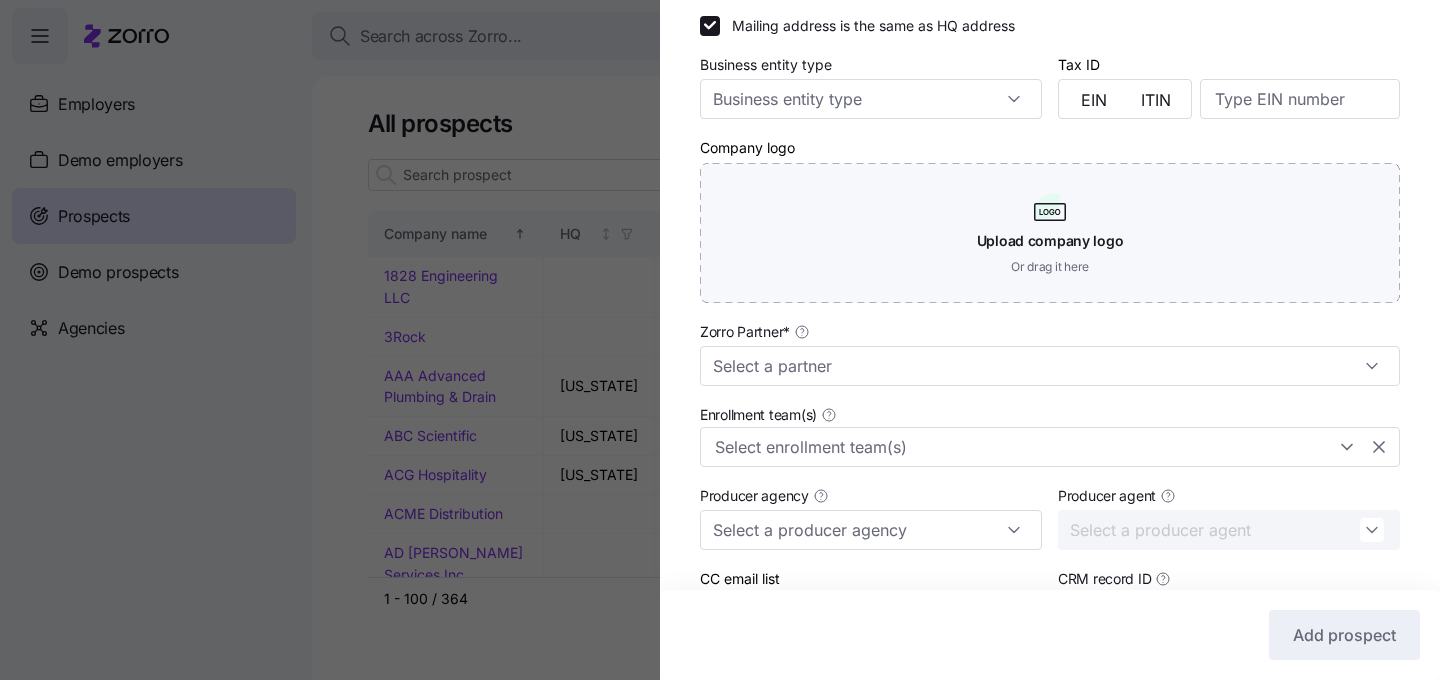 scroll, scrollTop: 326, scrollLeft: 0, axis: vertical 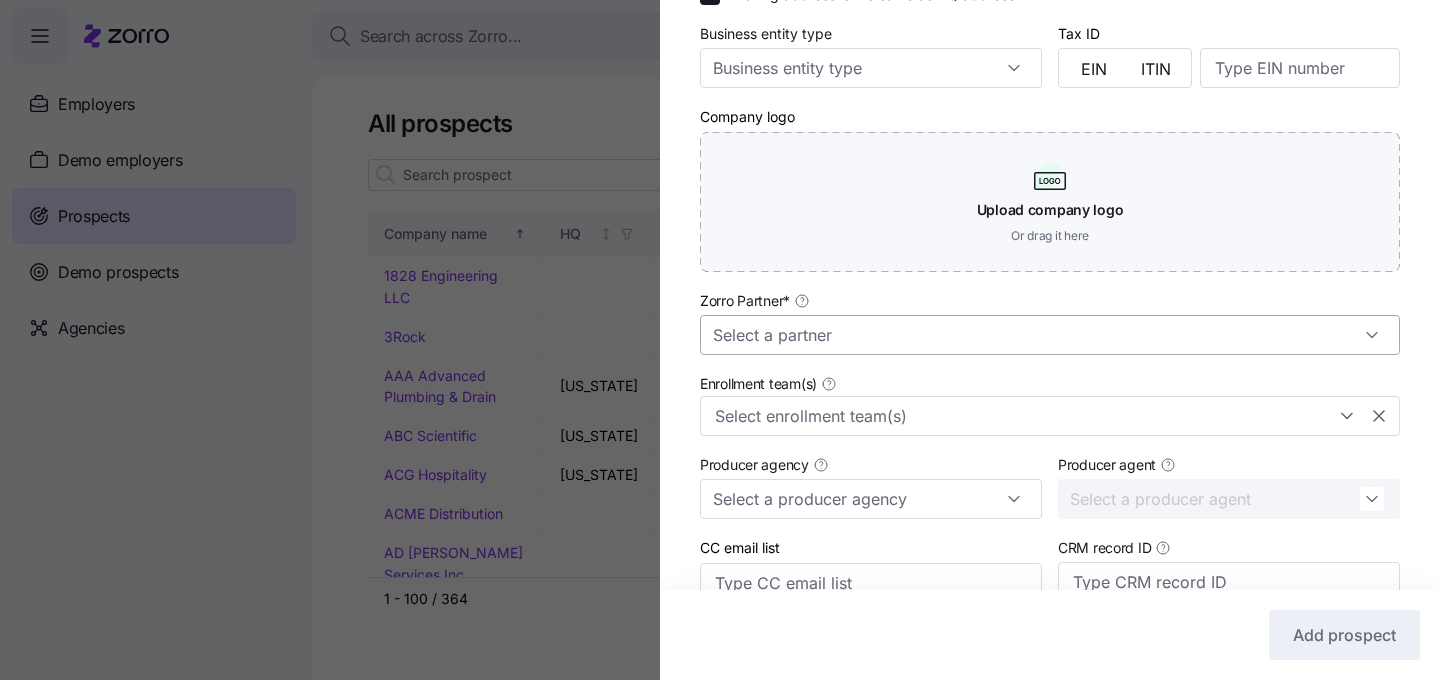 click on "Zorro Partner  *" at bounding box center [1050, 335] 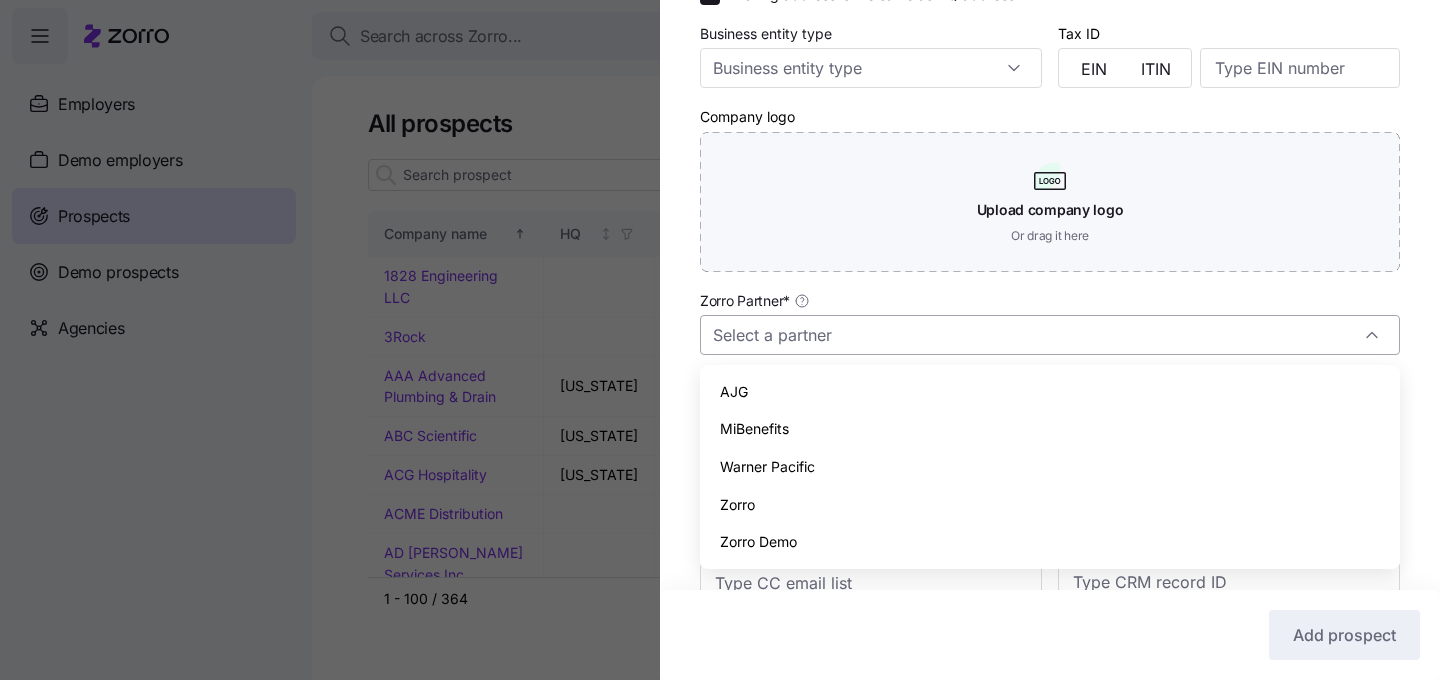 click on "Zorro Partner  *" at bounding box center [1050, 335] 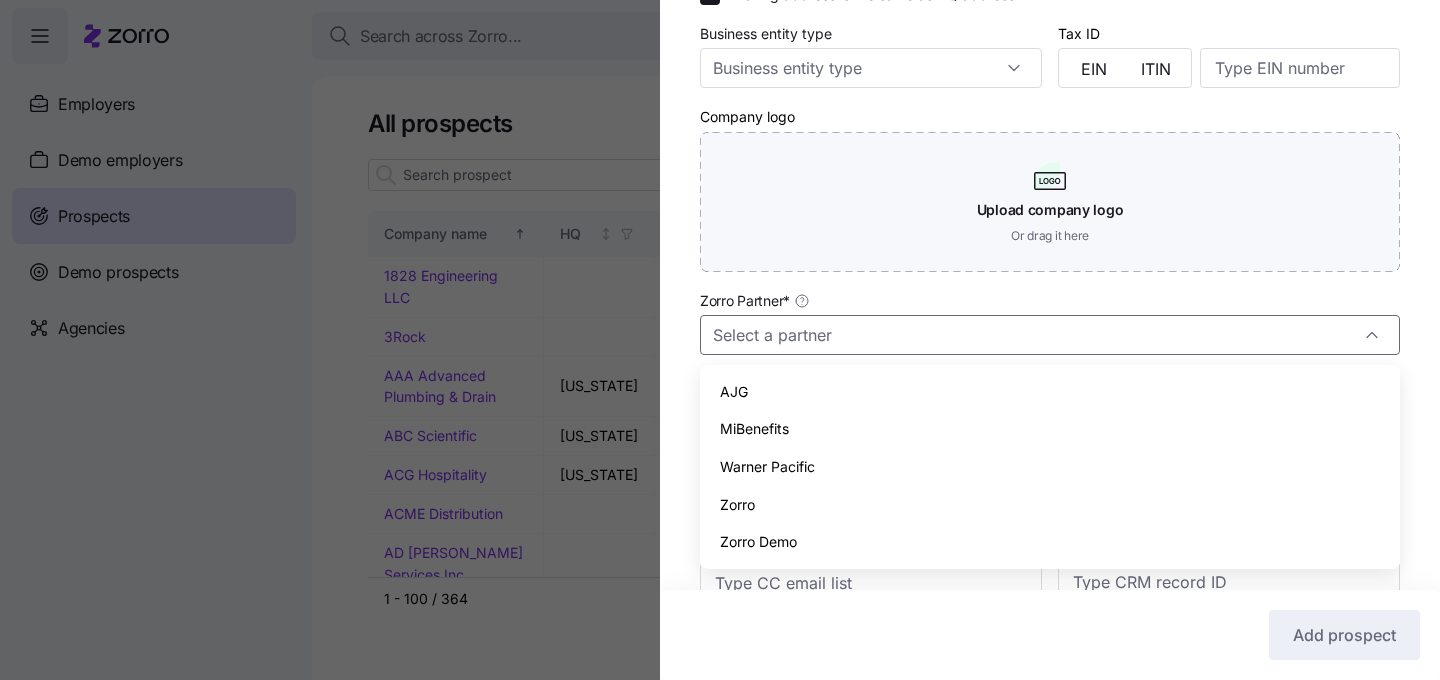 click on "Zorro" at bounding box center (1050, 505) 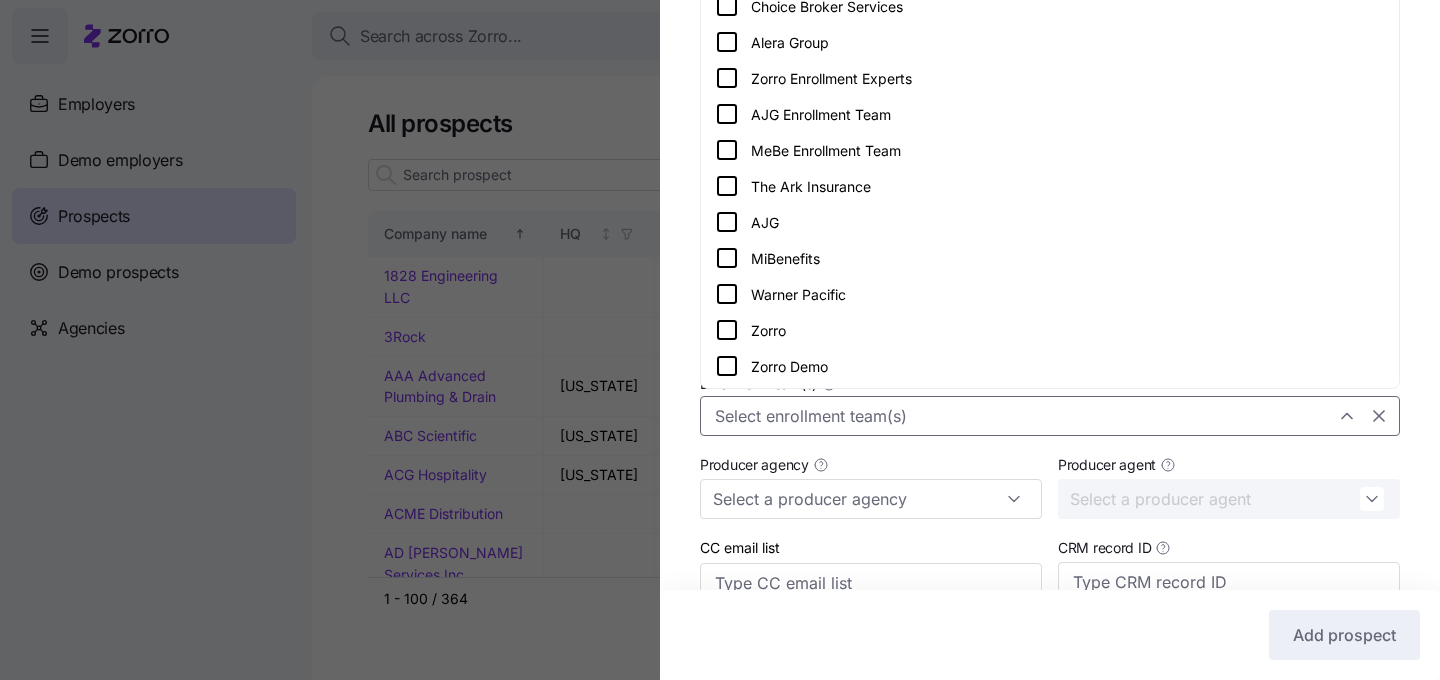 click on "Enrollment team(s)" at bounding box center (1017, 416) 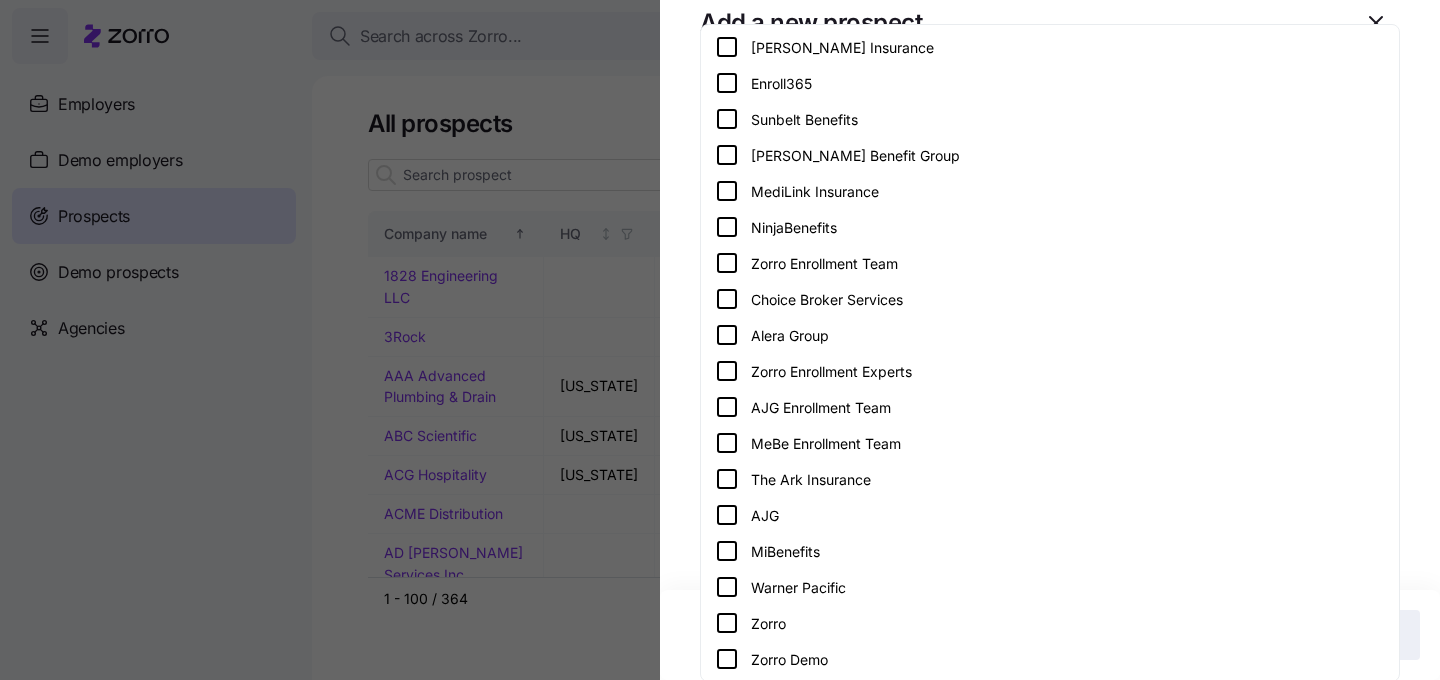 scroll, scrollTop: 0, scrollLeft: 0, axis: both 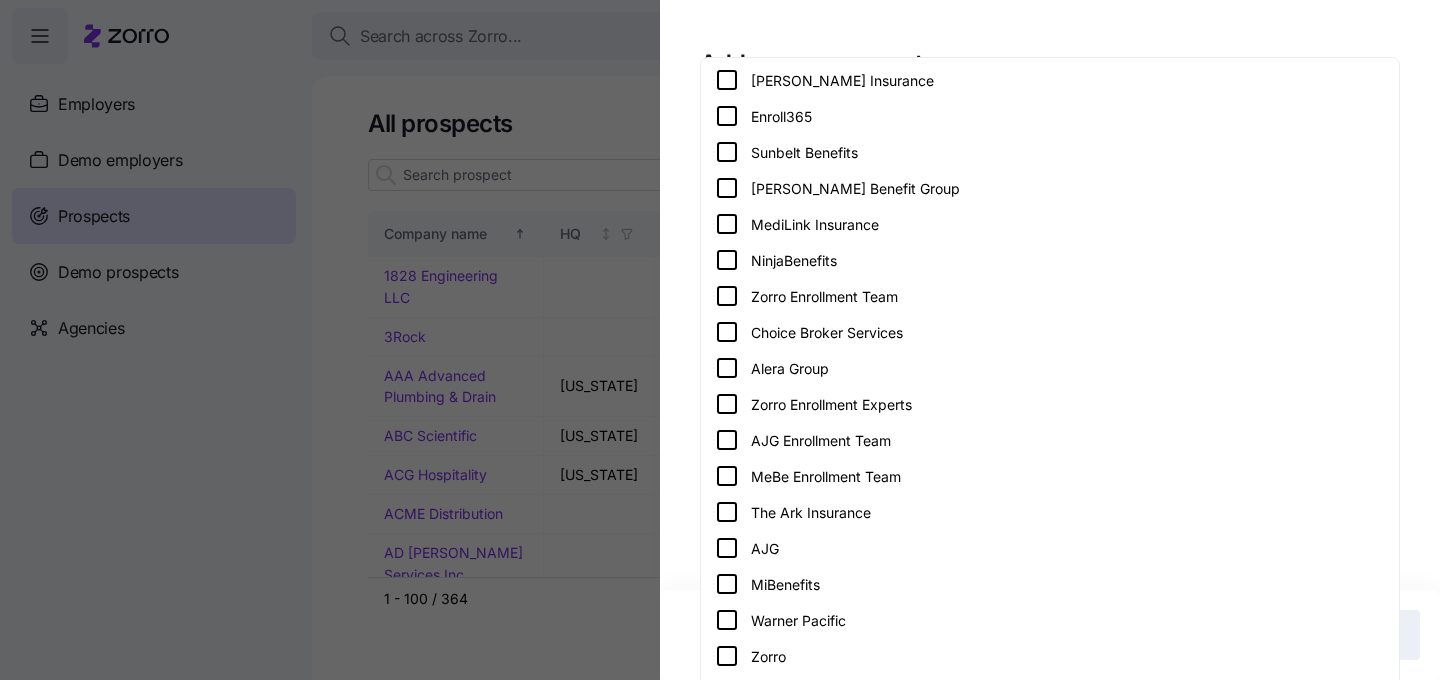 click 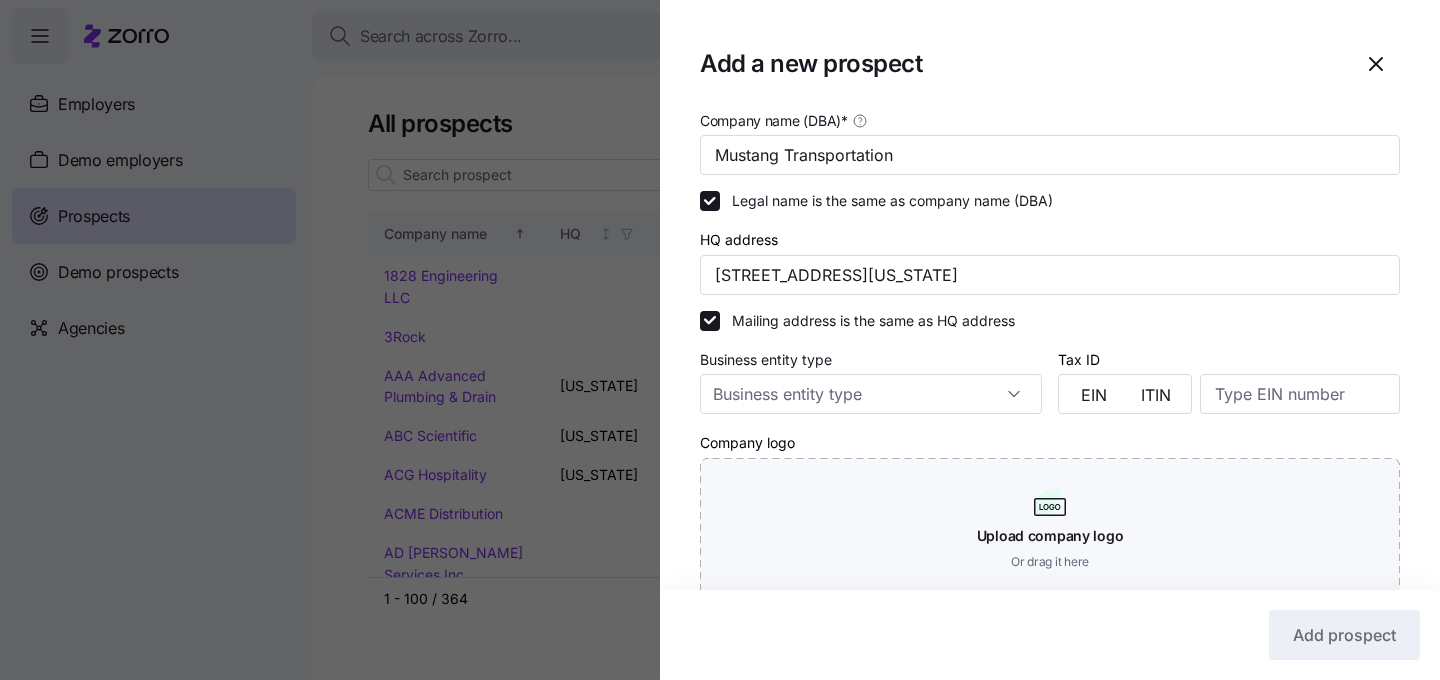 click on "Company name (DBA)  * Mustang Transportation Legal name is the same as company name (DBA) HQ address 965 E Lincoln Rd b, Idaho Falls, ID 83401, USA Mailing address is the same as HQ address Business entity type Tax ID EIN ITIN   Company logo Upload company logo Or drag it here Zorro Partner  * Zorro Enrollment team(s)   Zorro Producer agency Producer agent CC email list CRM record ID Consultation link Monthly SEP deadline  * Last day of the month Coverage start date  * Coverage start date" at bounding box center (1050, 622) 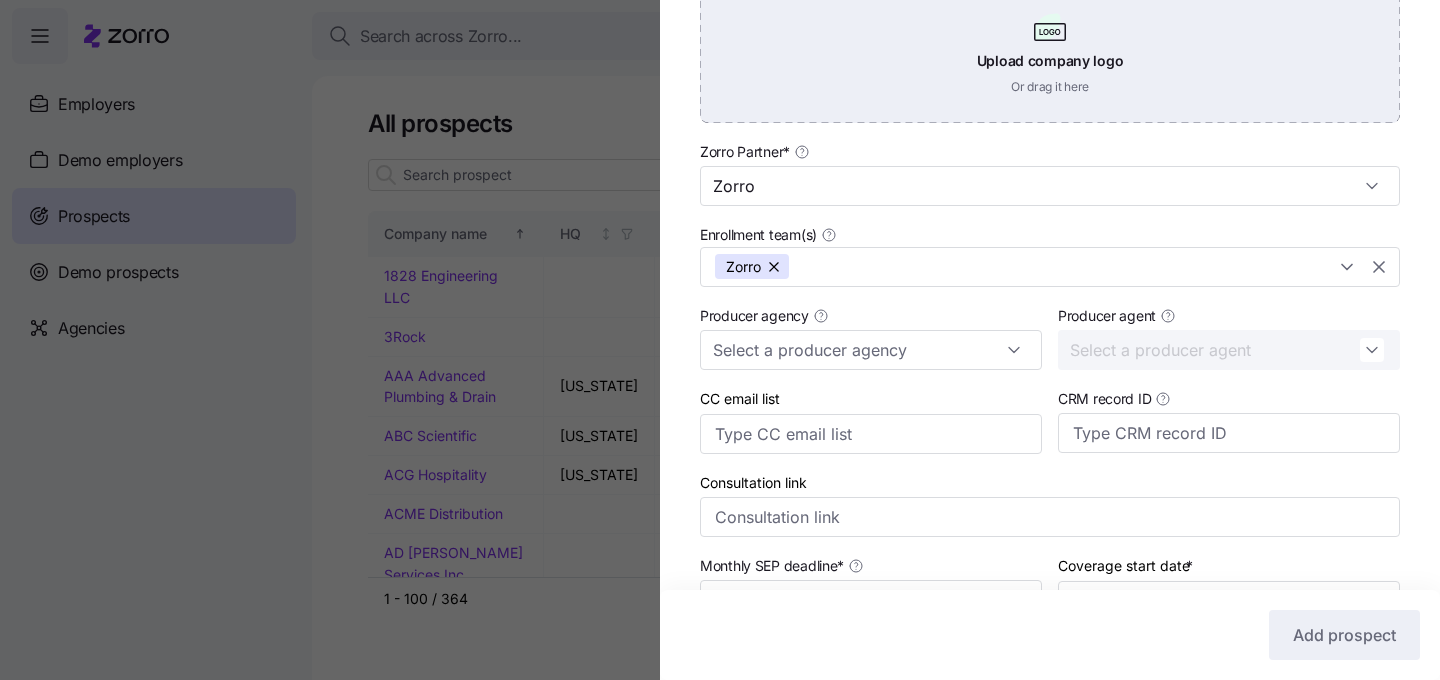 scroll, scrollTop: 437, scrollLeft: 0, axis: vertical 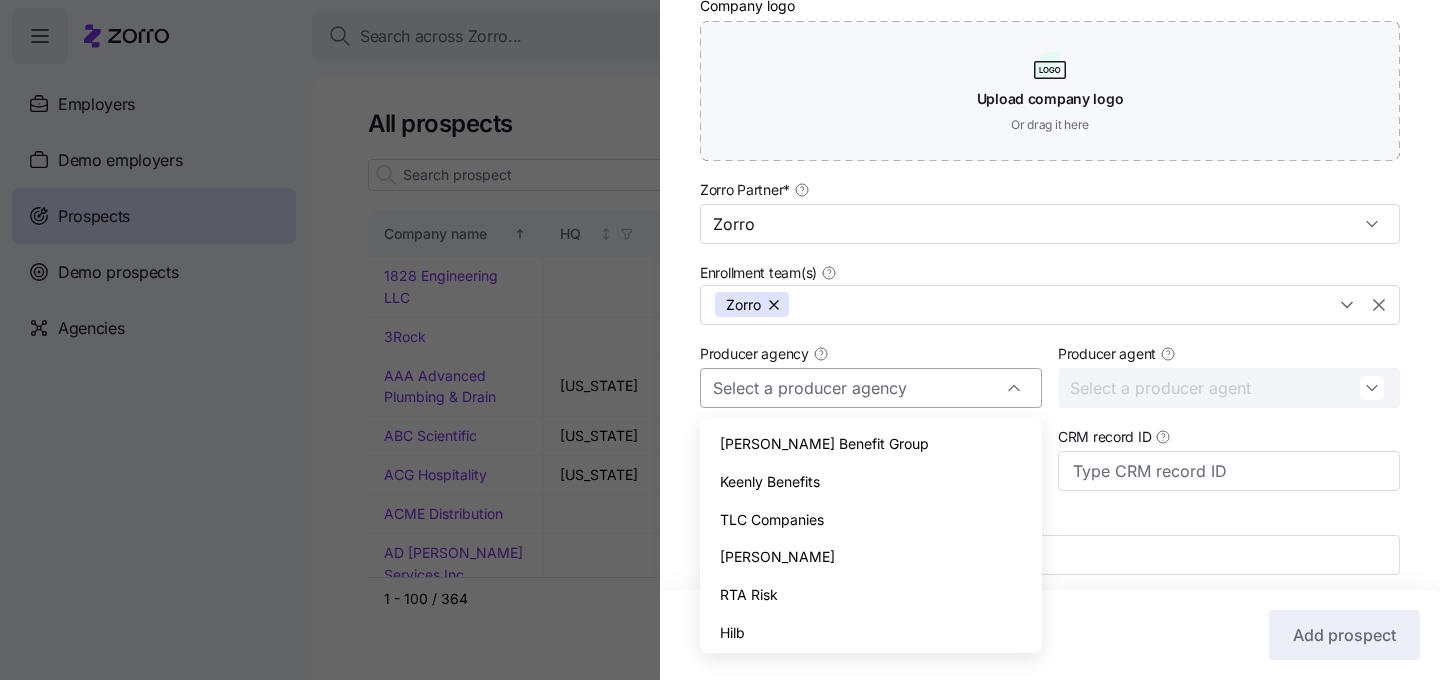 click on "Producer agency" at bounding box center [871, 388] 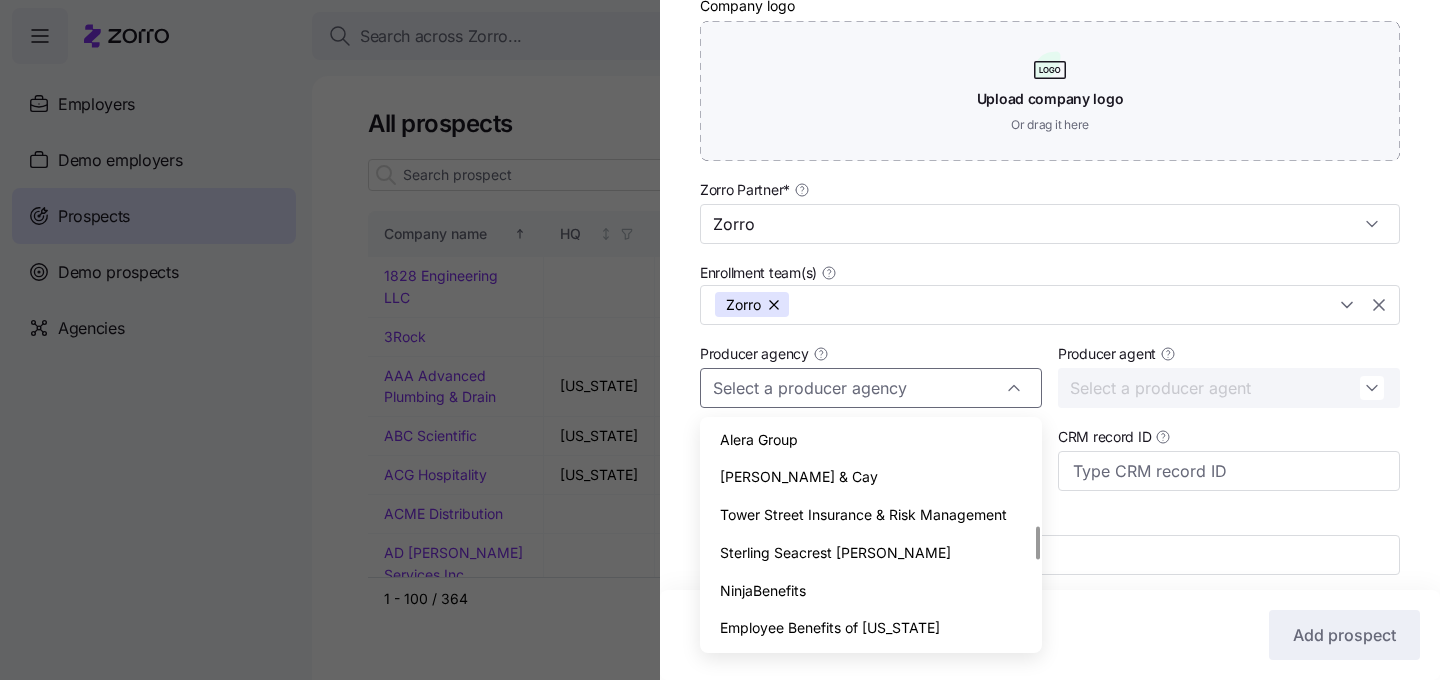 scroll, scrollTop: 0, scrollLeft: 0, axis: both 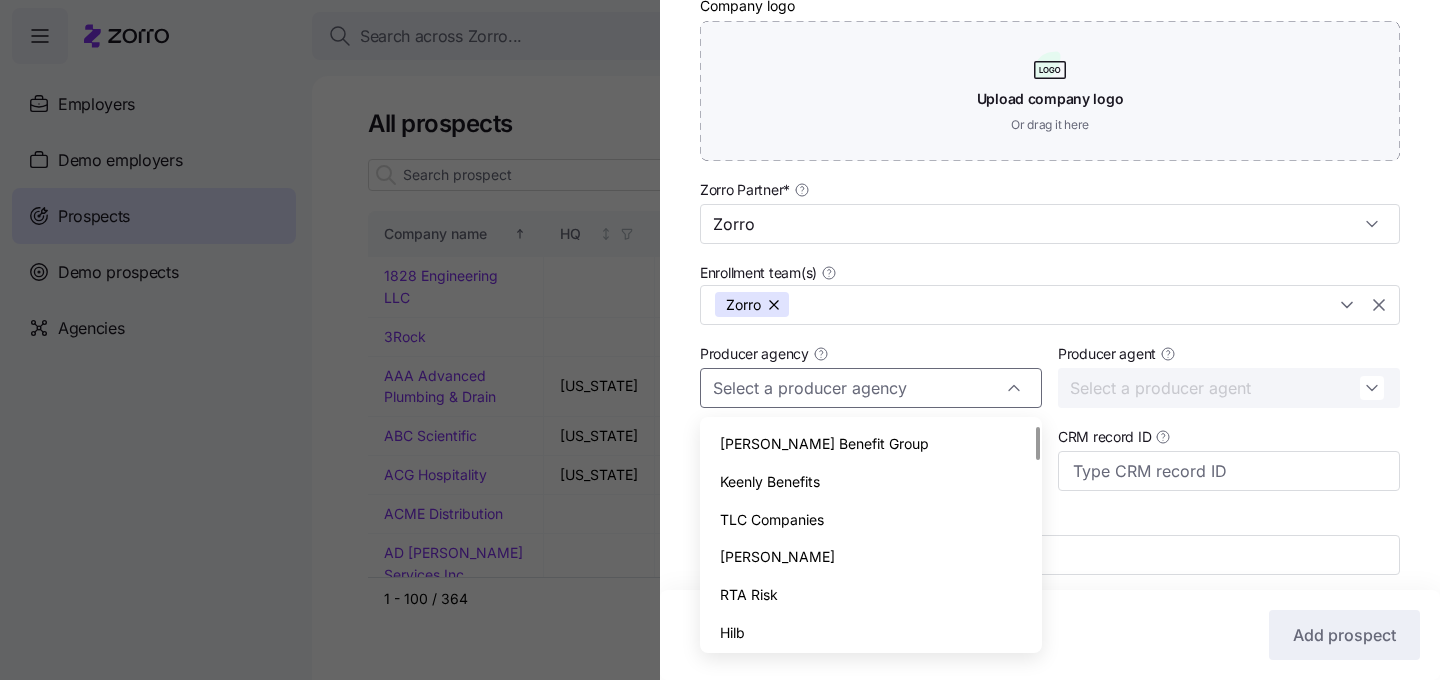 click on "Consultation link" at bounding box center [1050, 542] 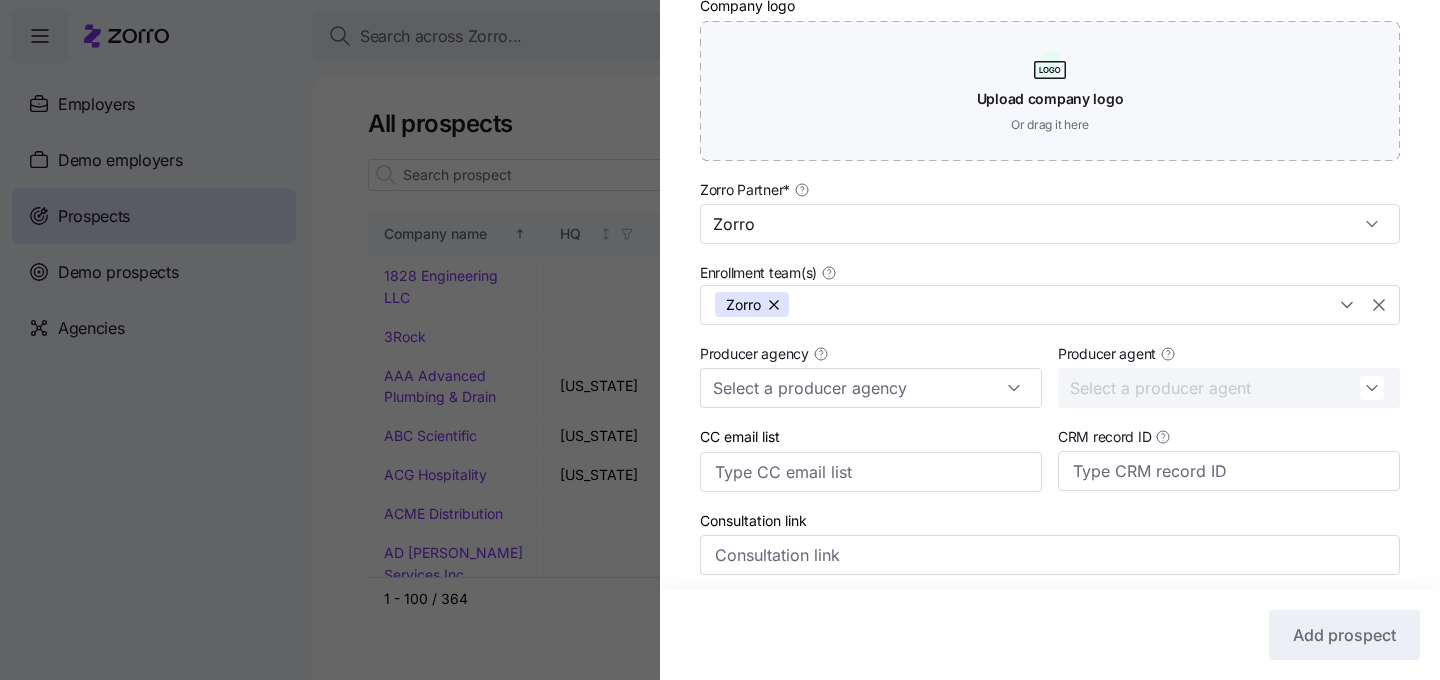 scroll, scrollTop: 597, scrollLeft: 0, axis: vertical 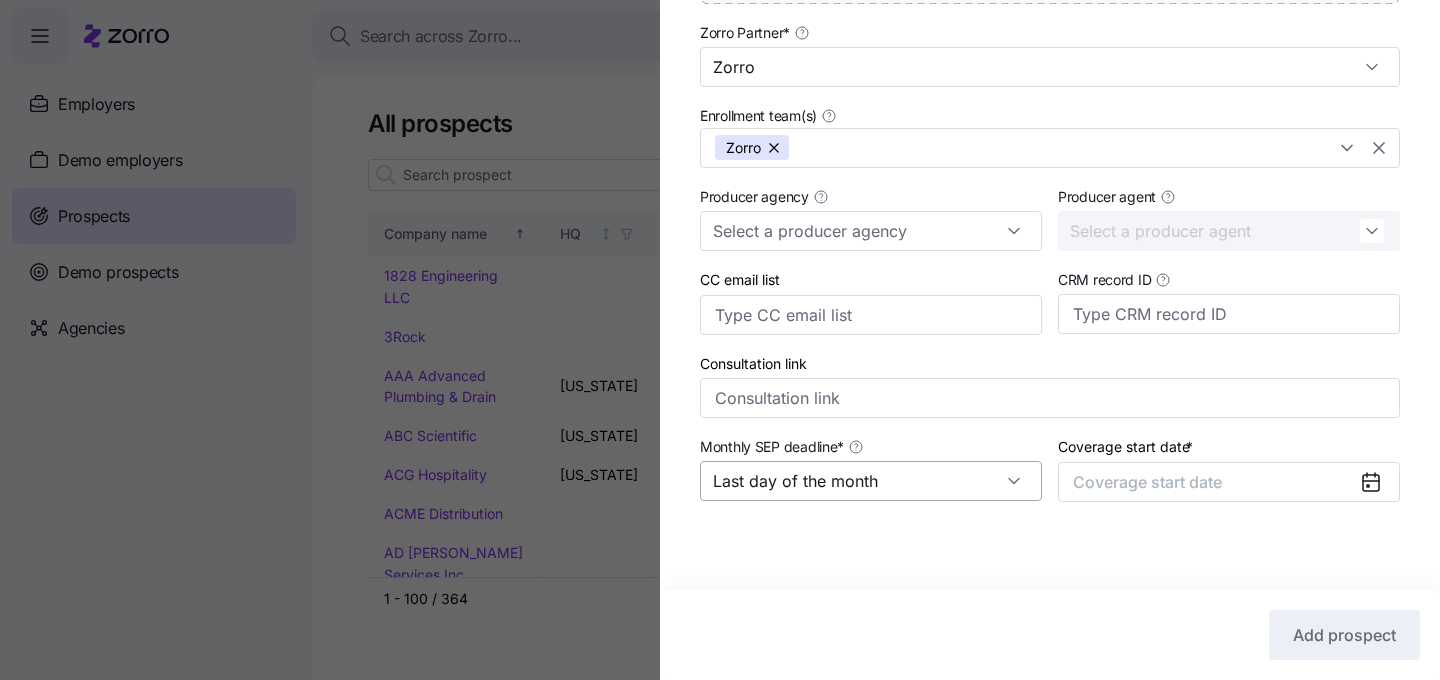 click on "Last day of the month" at bounding box center [871, 481] 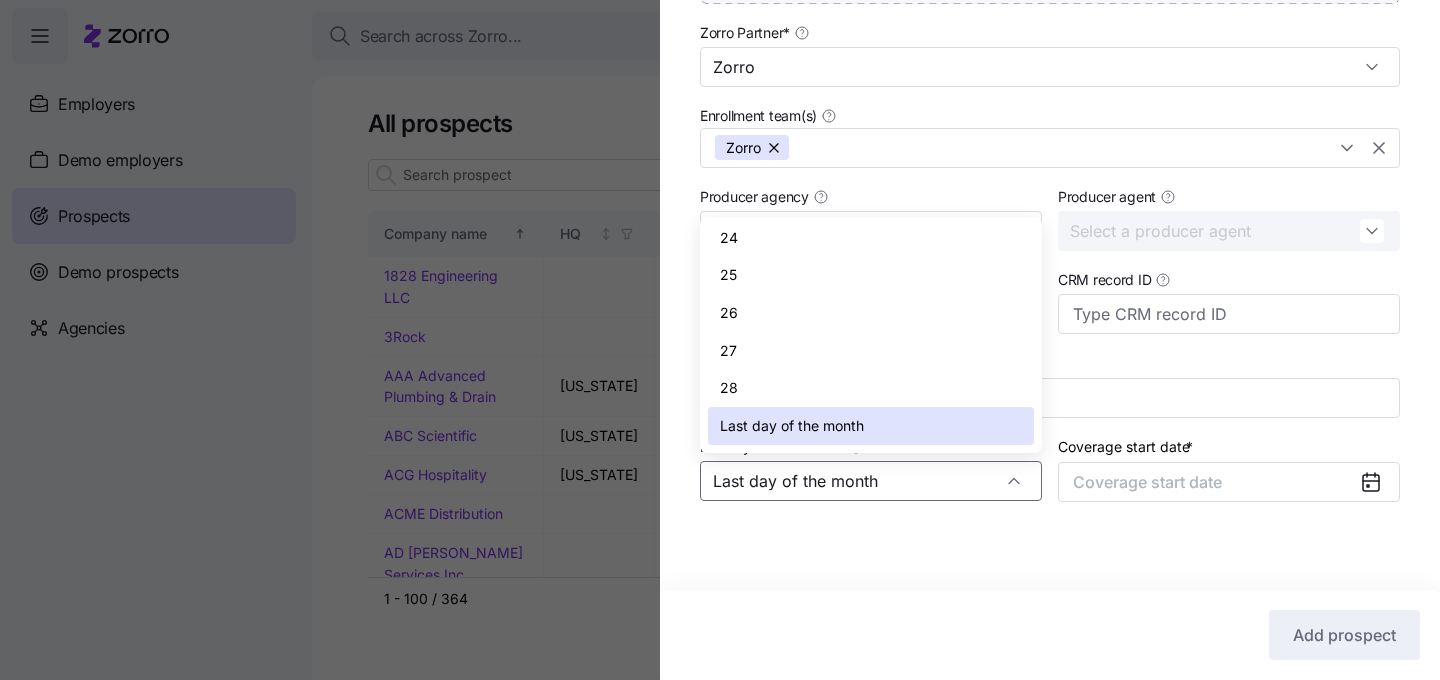 click on "Last day of the month" at bounding box center [871, 426] 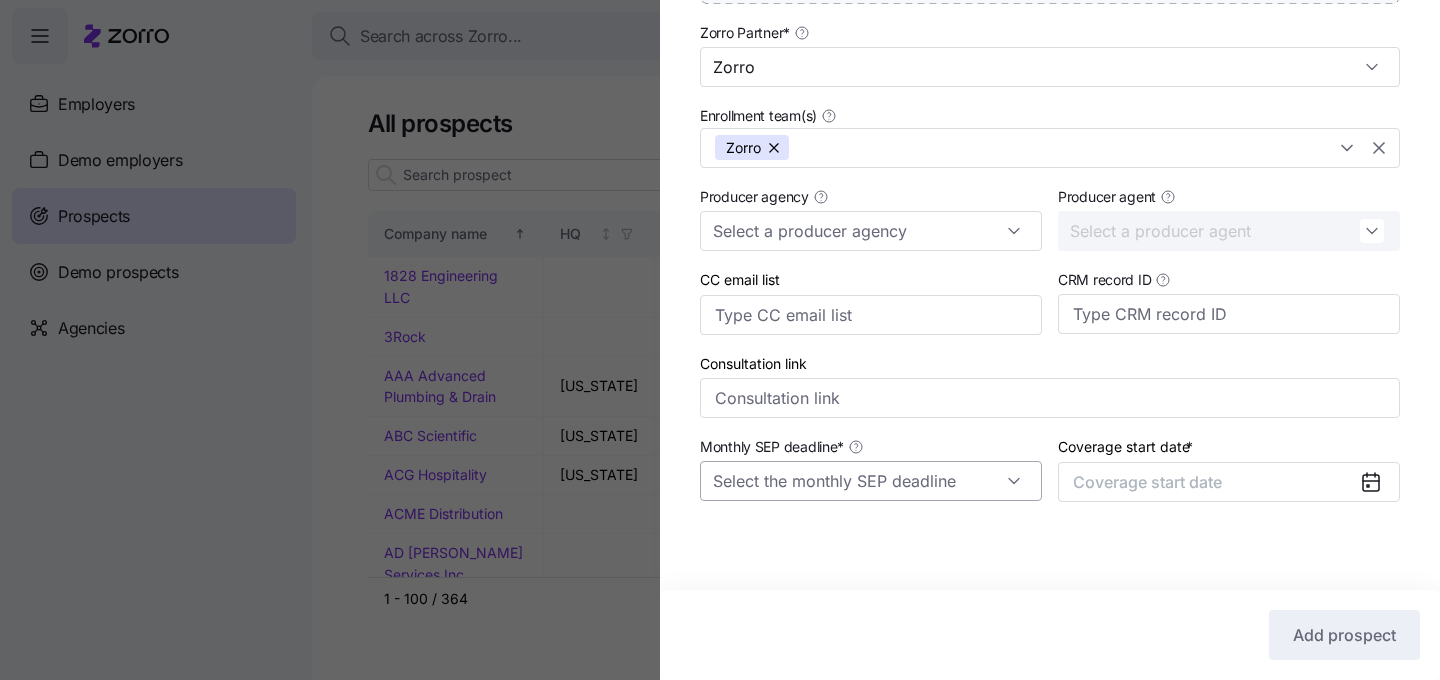 click on "Monthly SEP deadline  *" at bounding box center (871, 481) 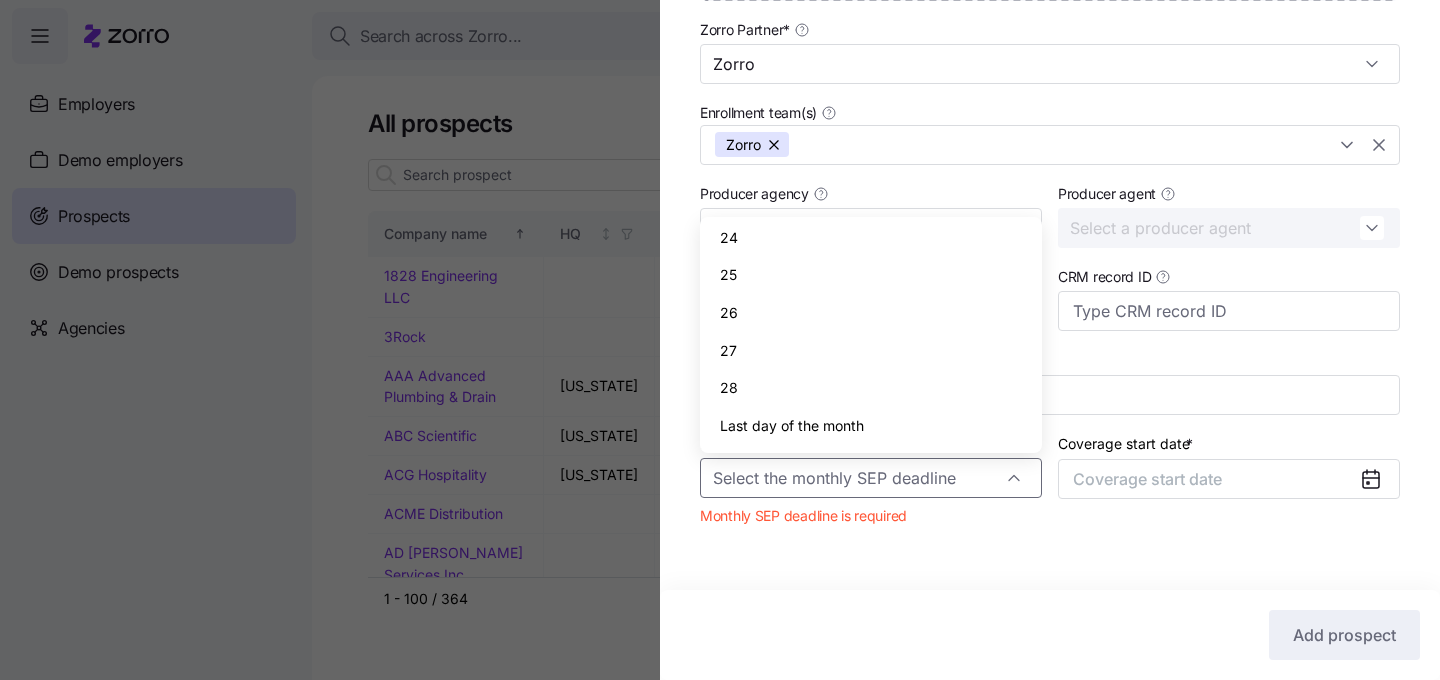 click on "Last day of the month" at bounding box center (871, 426) 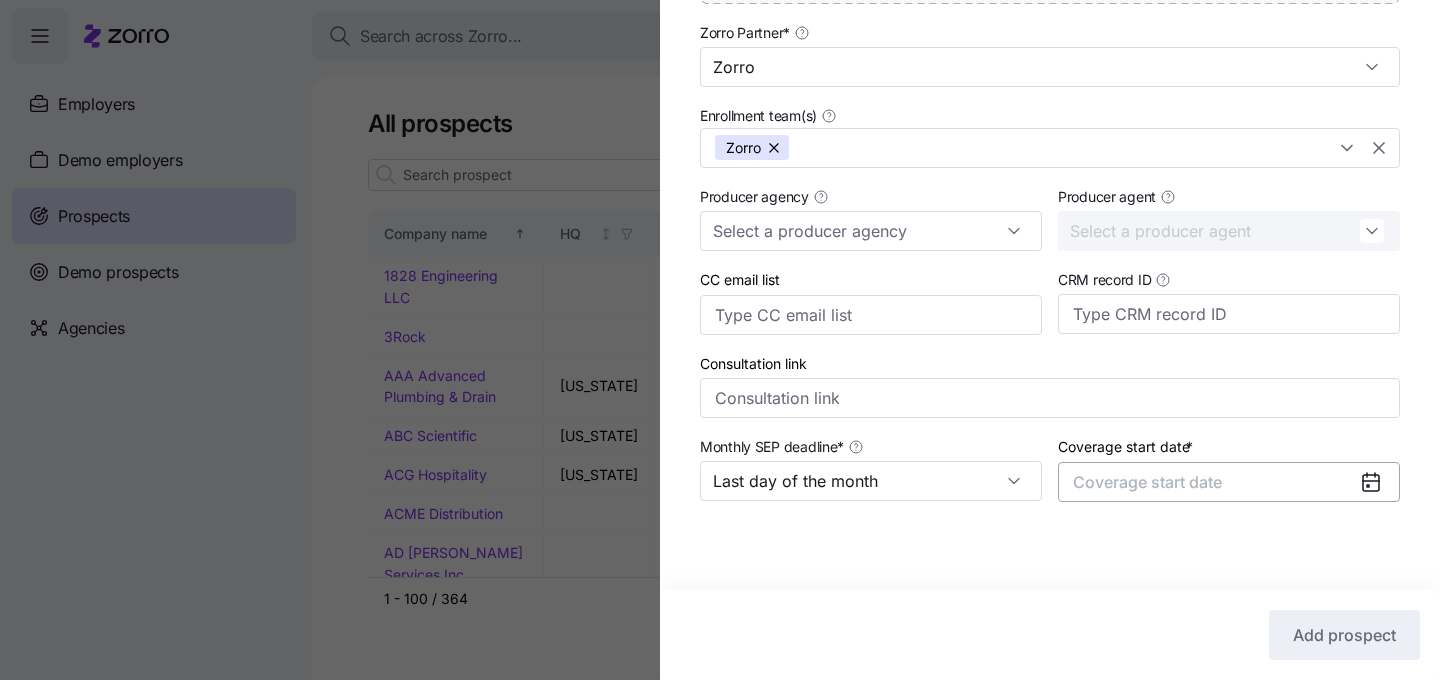 click on "Coverage start date" at bounding box center [1147, 482] 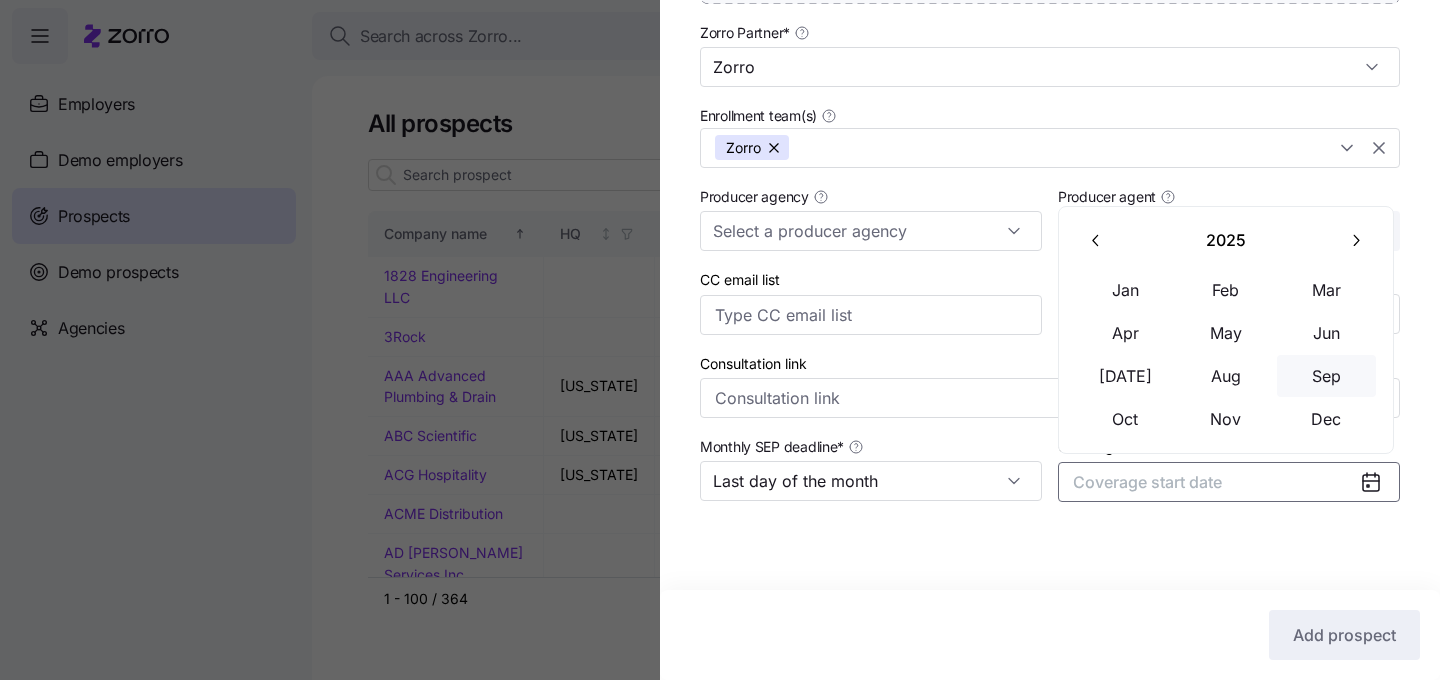 click on "Sep" at bounding box center [1327, 376] 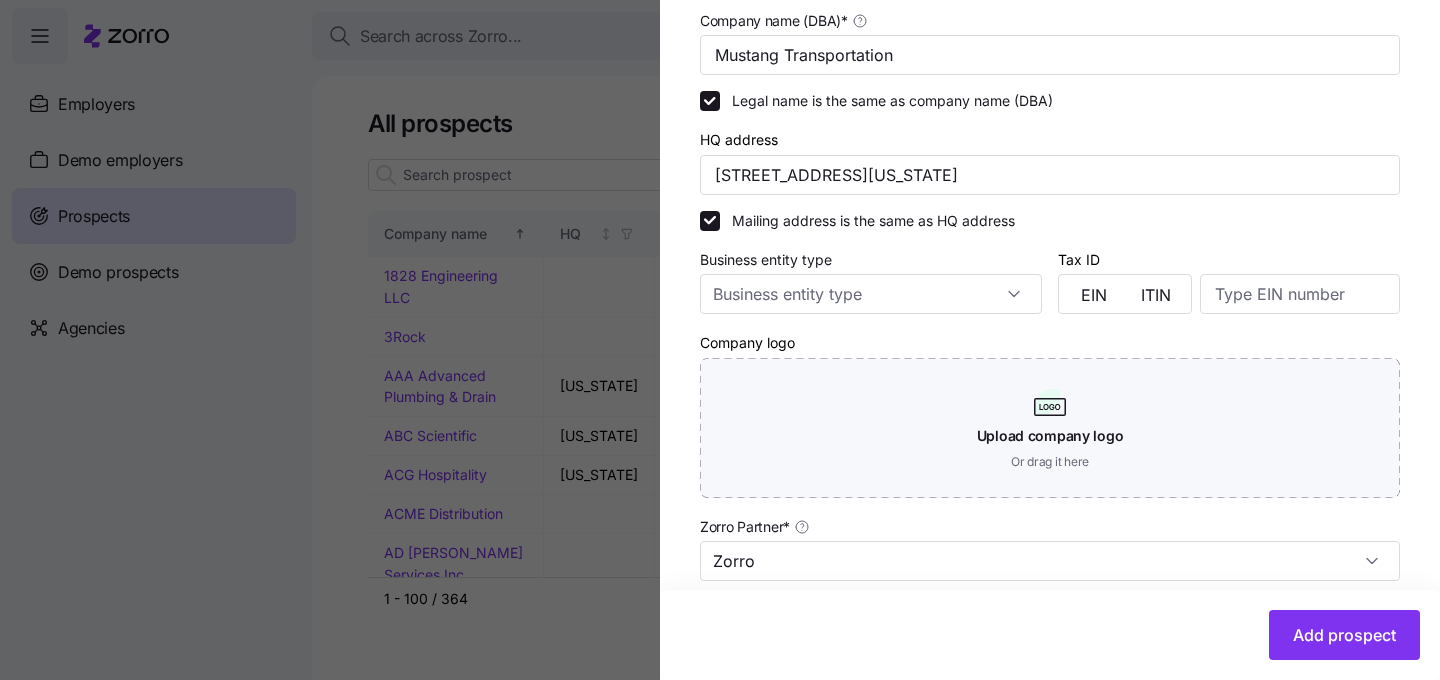 scroll, scrollTop: 0, scrollLeft: 0, axis: both 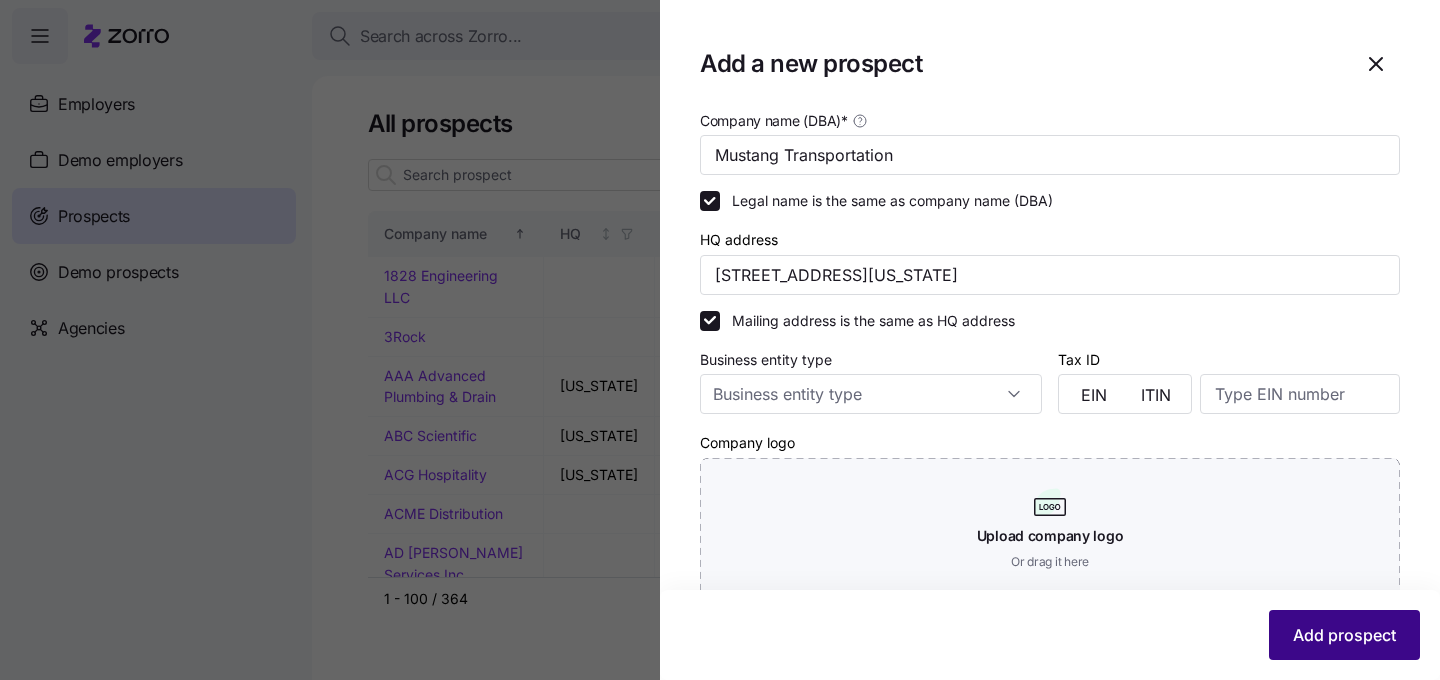 click on "Add prospect" at bounding box center (1344, 635) 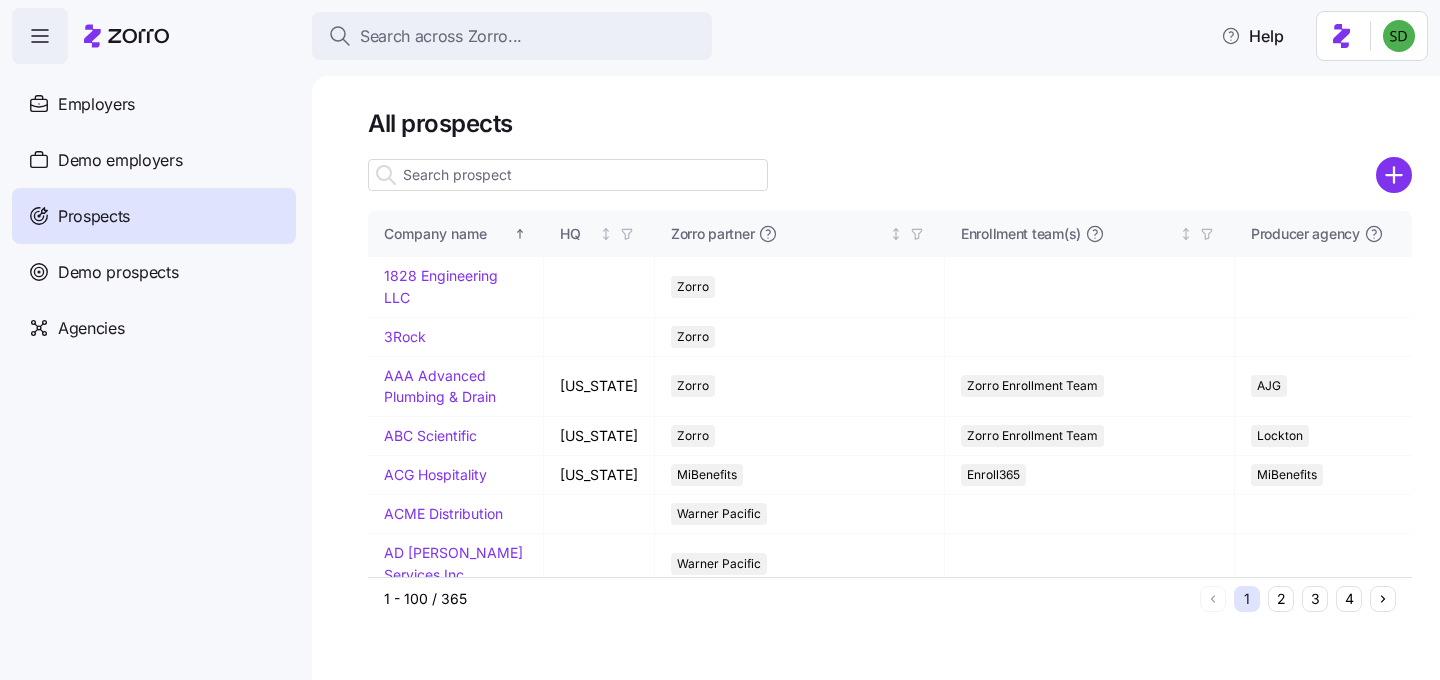 click at bounding box center (568, 175) 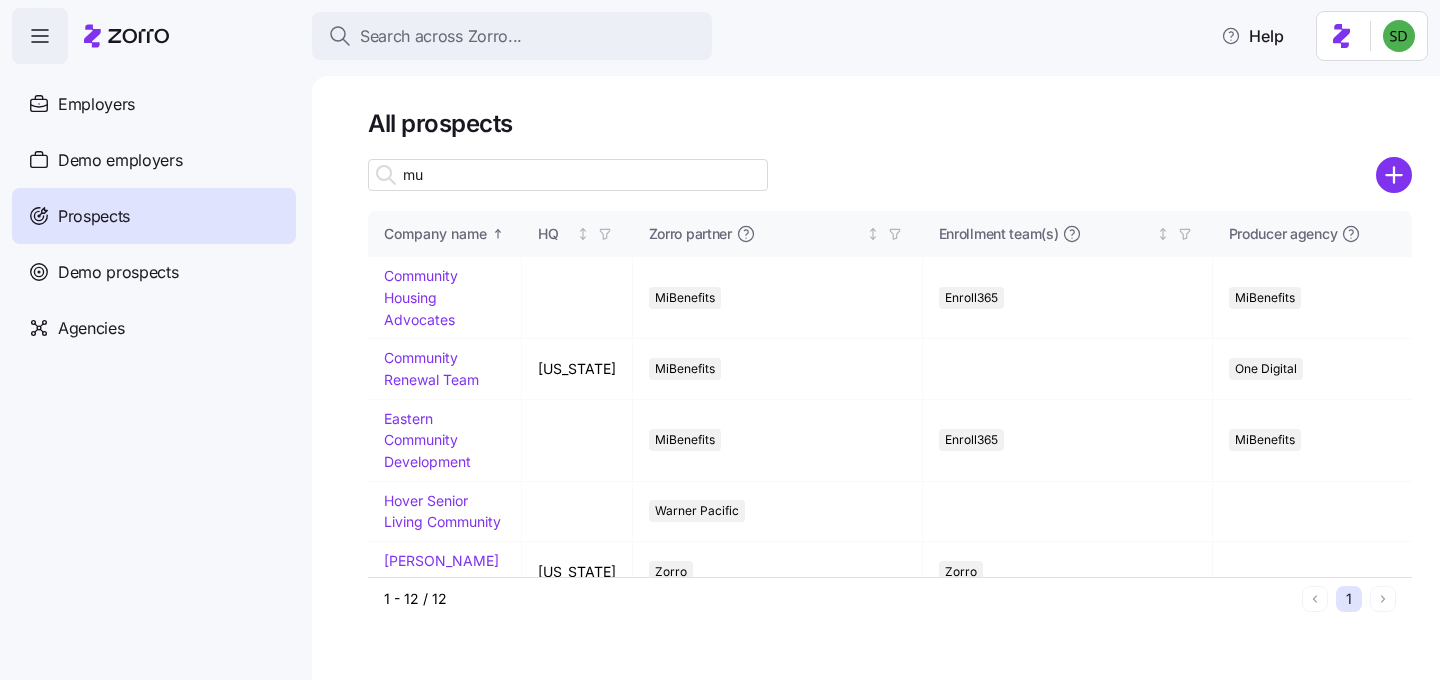 click on "mu" at bounding box center [568, 175] 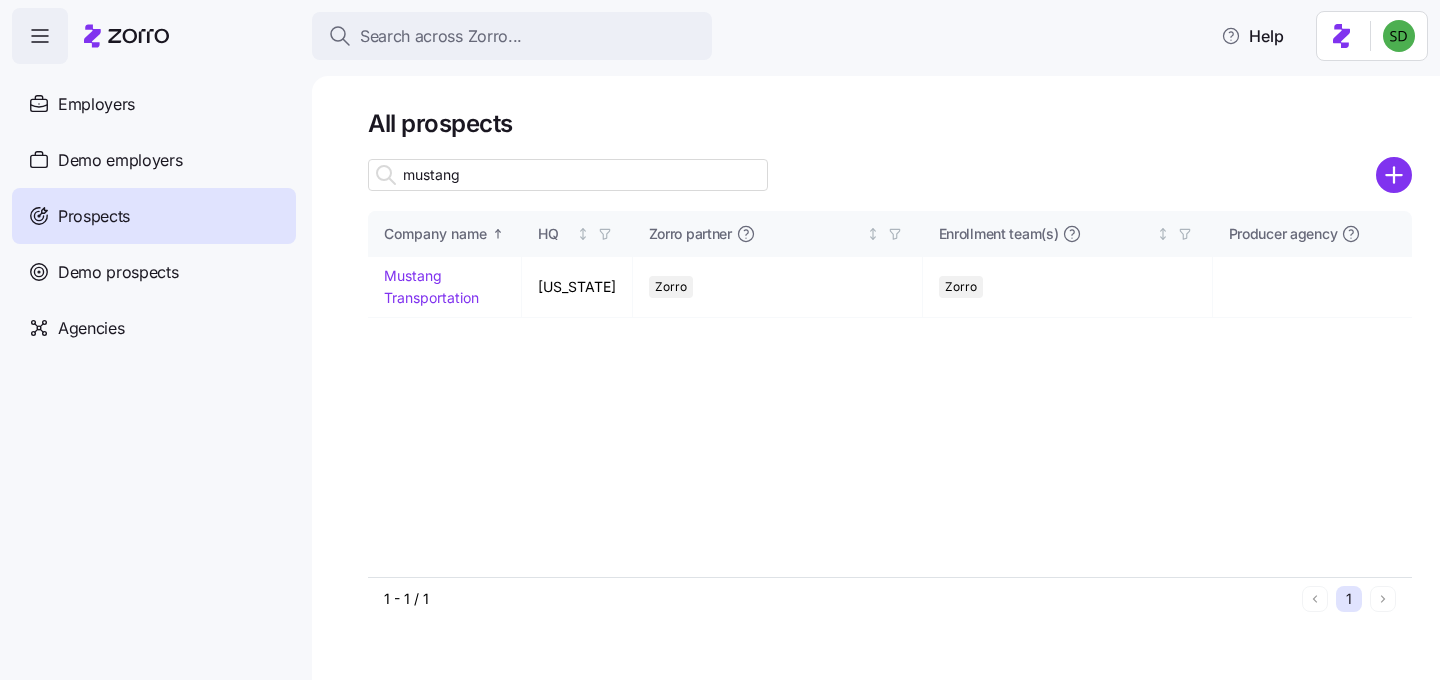click on "mustang" at bounding box center (568, 175) 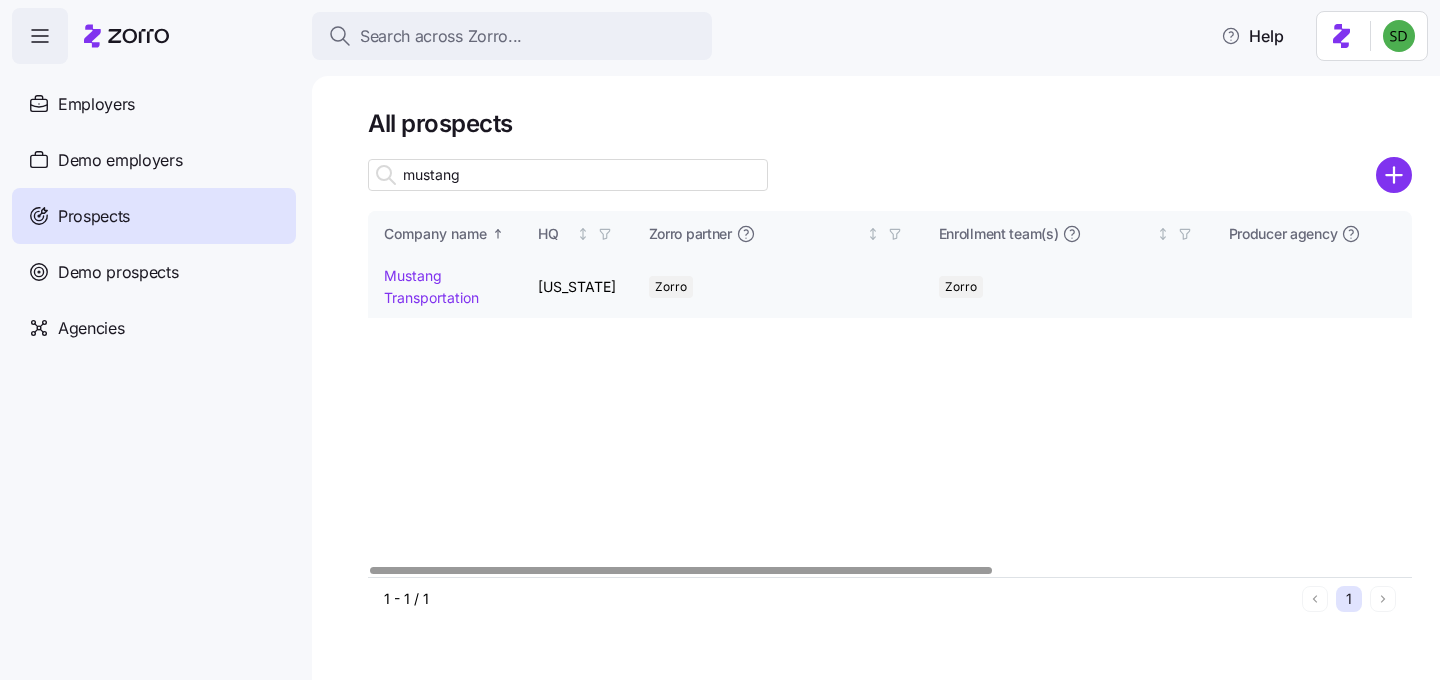 type on "mustang" 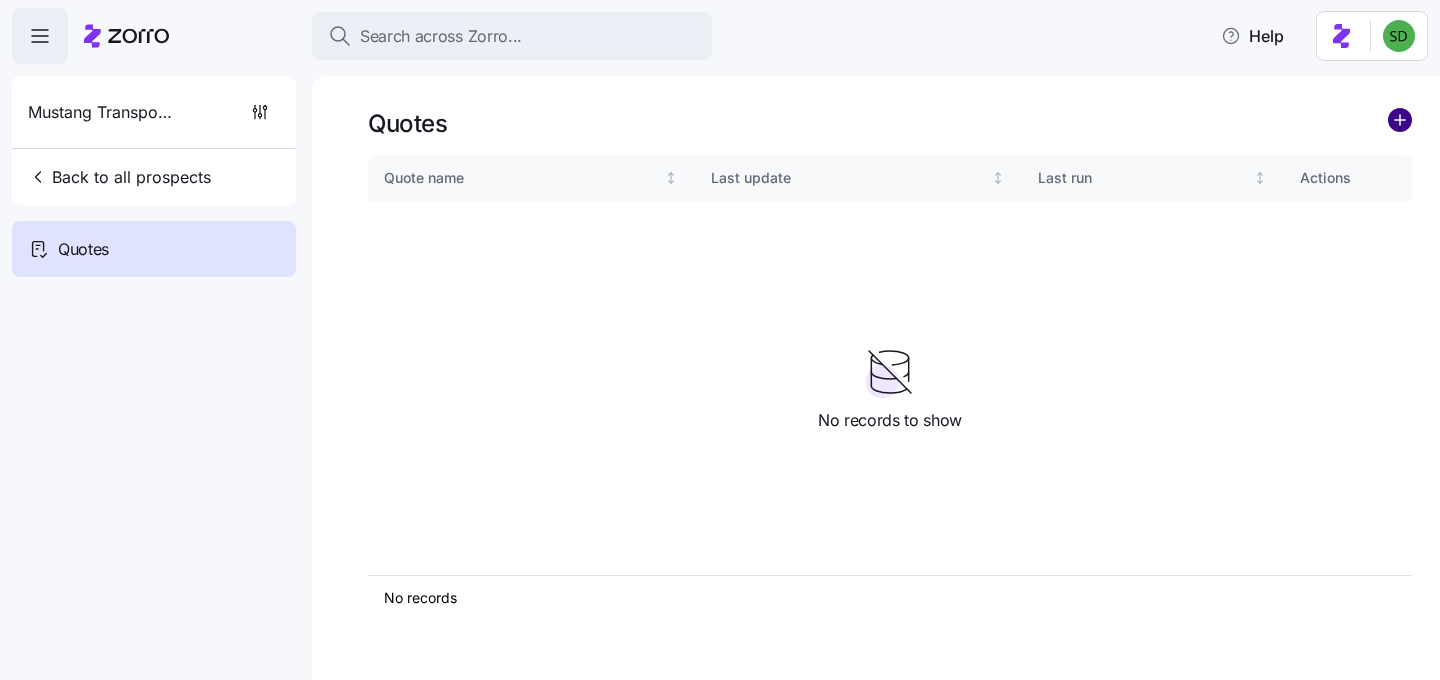 click 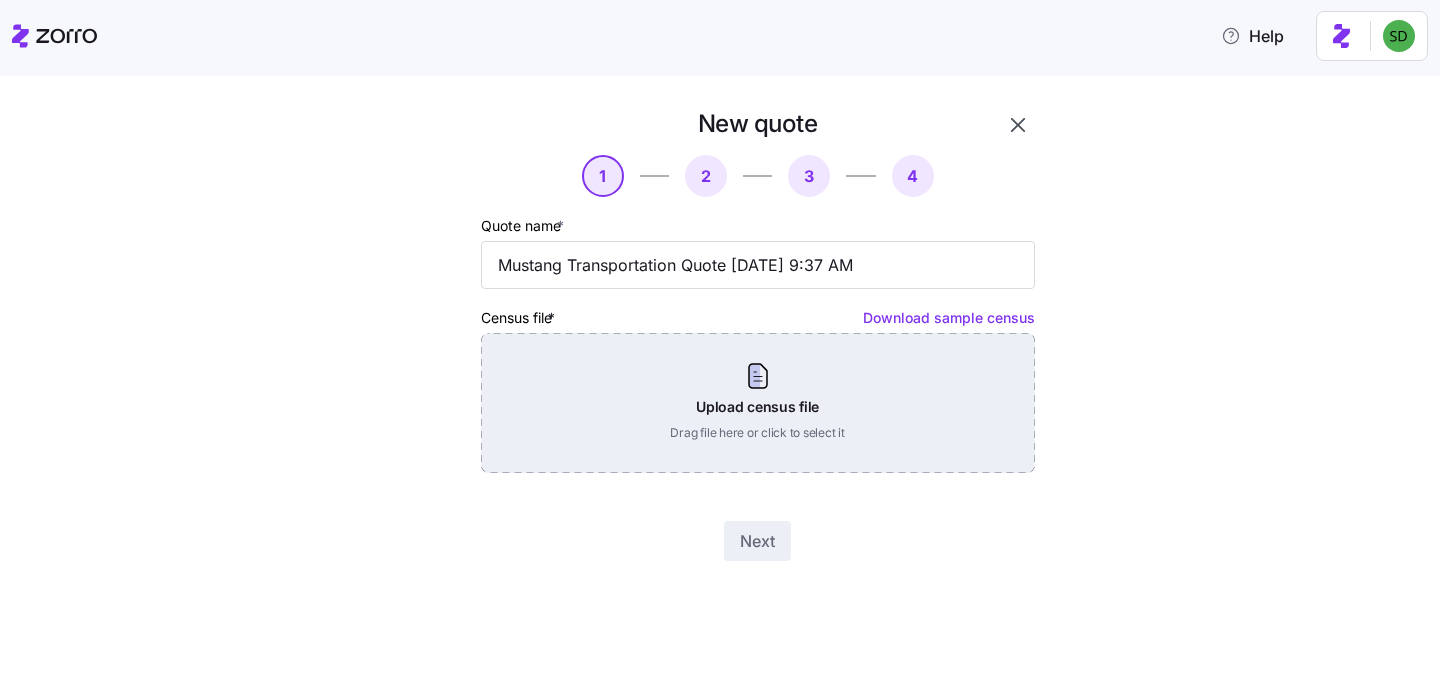 click on "Upload census file Drag file here or click to select it" at bounding box center [758, 403] 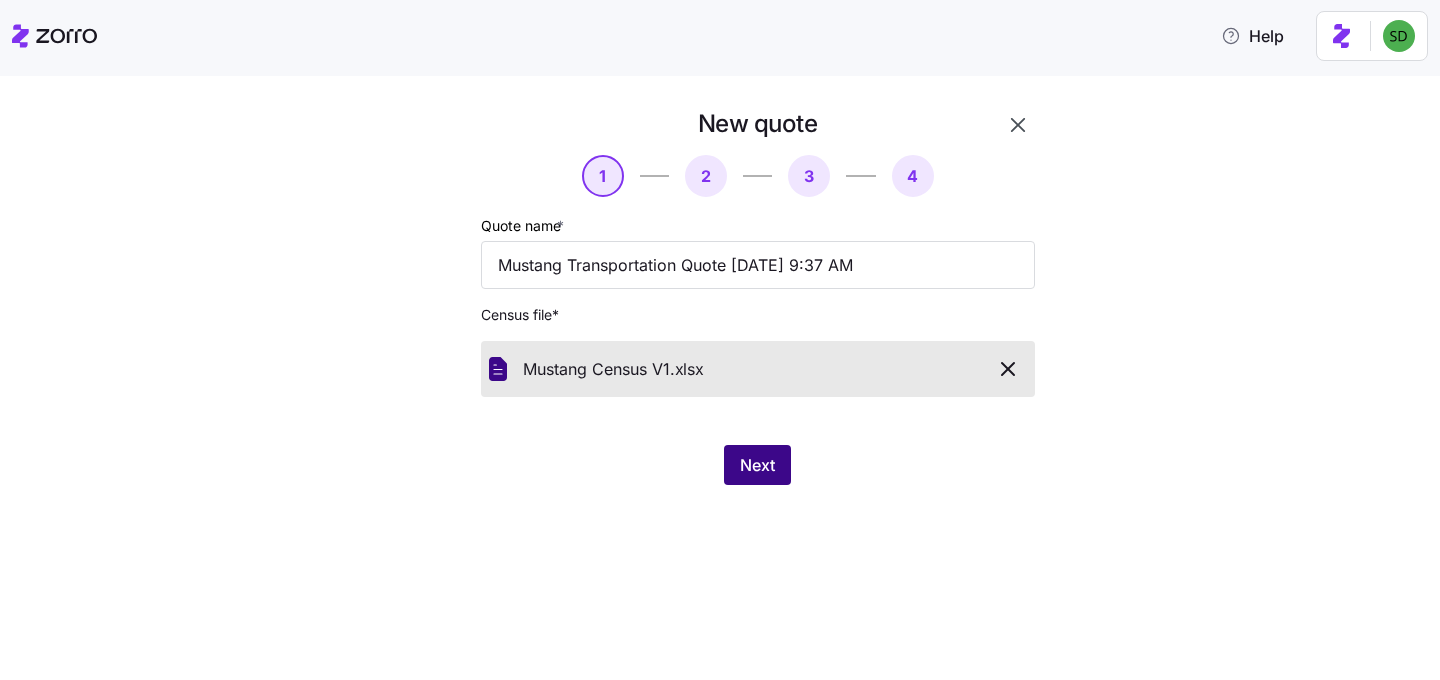 click on "Next" at bounding box center [757, 465] 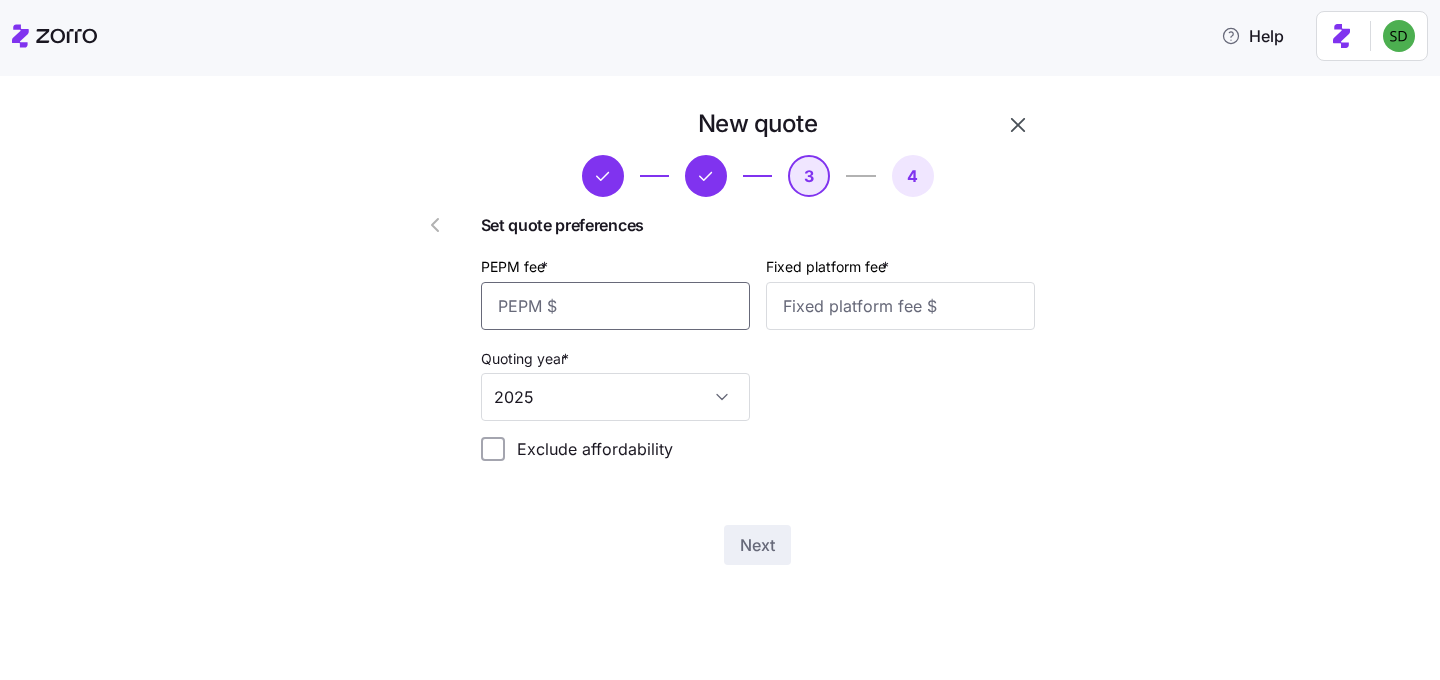 click on "PEPM fee  *" at bounding box center (615, 306) 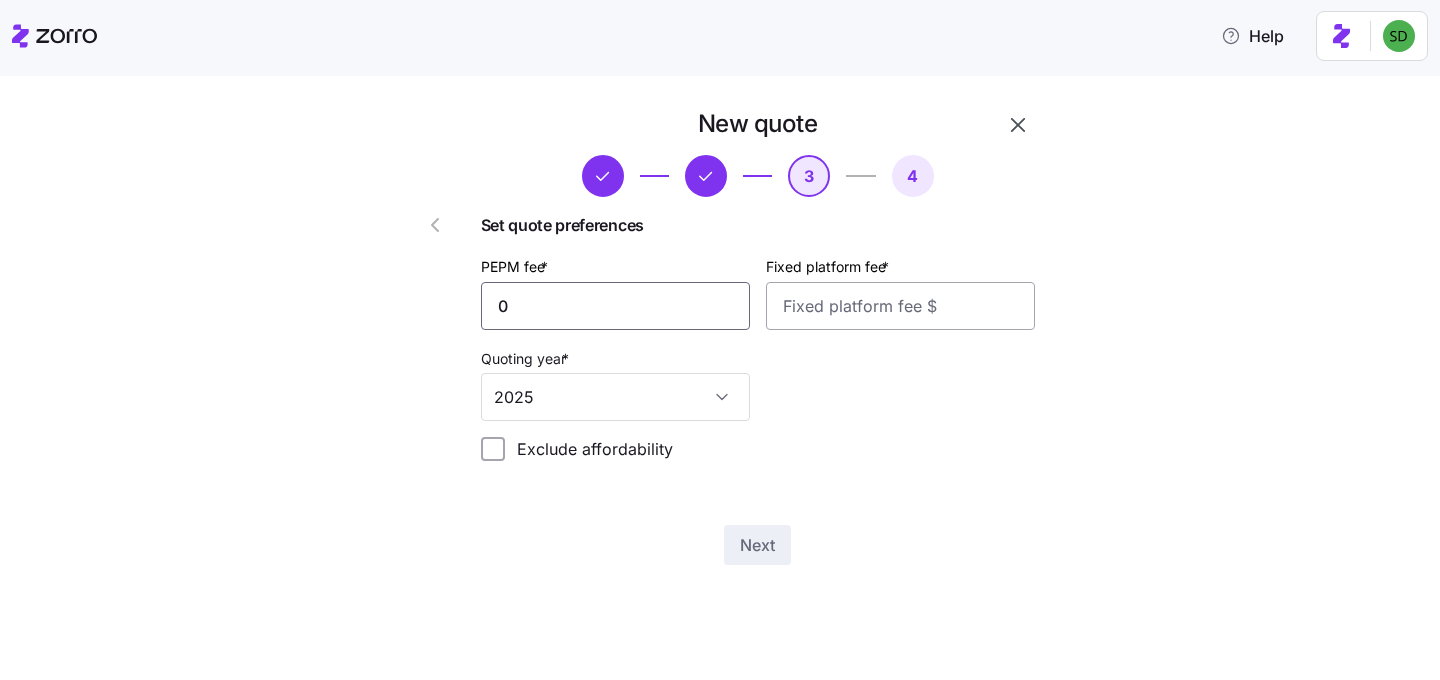 type on "0" 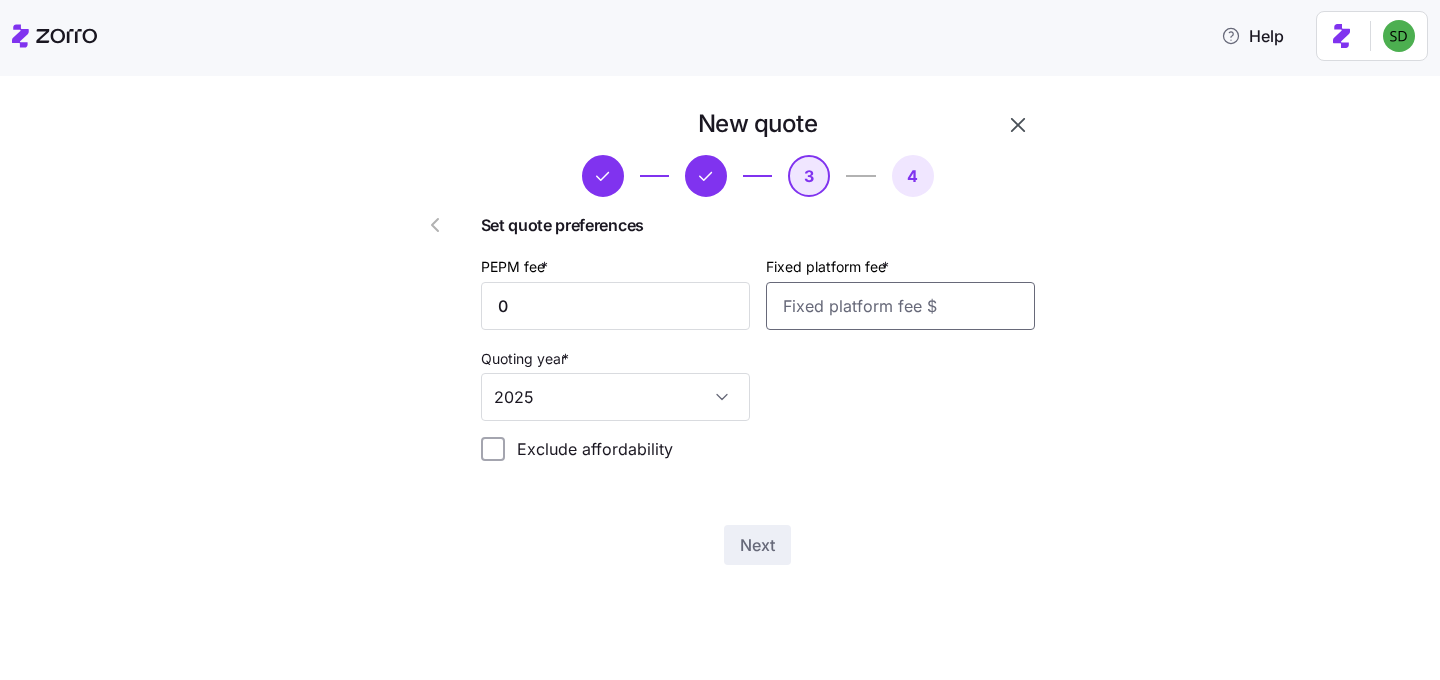 click on "Fixed platform fee  *" at bounding box center (900, 306) 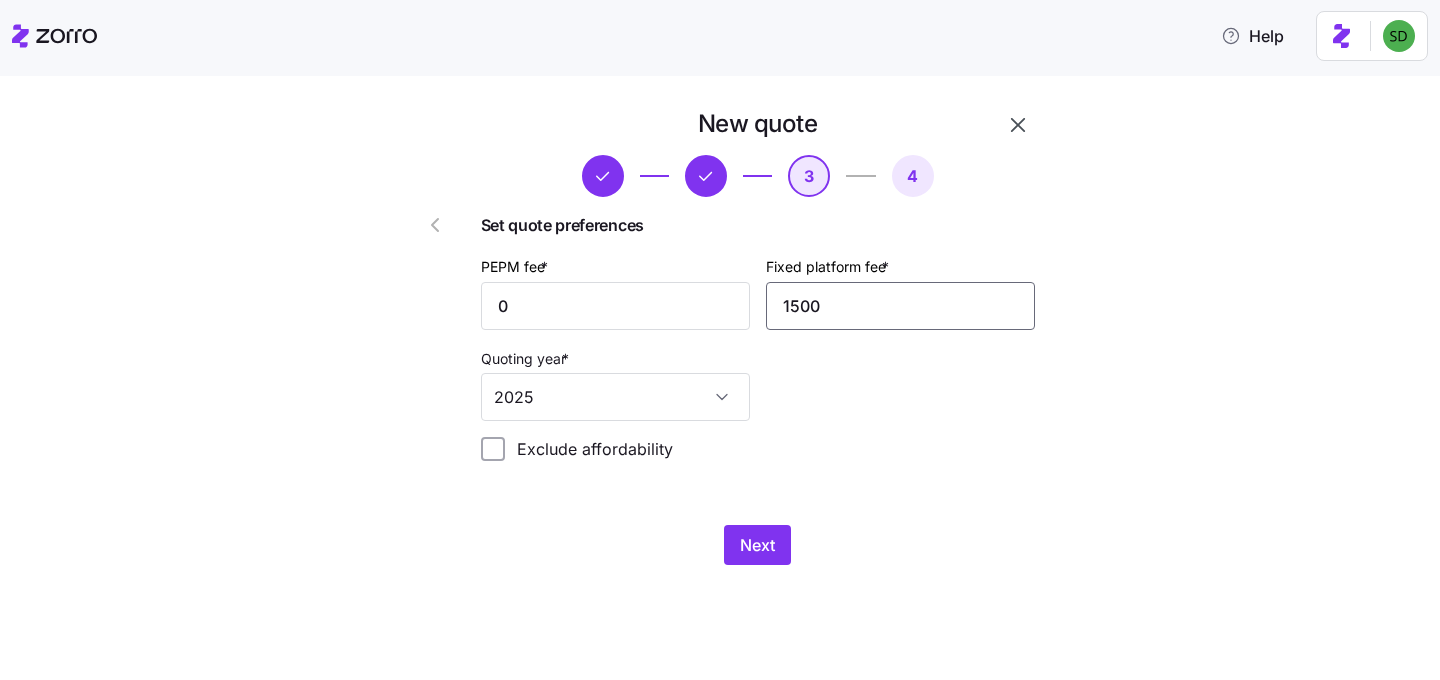 type on "1500" 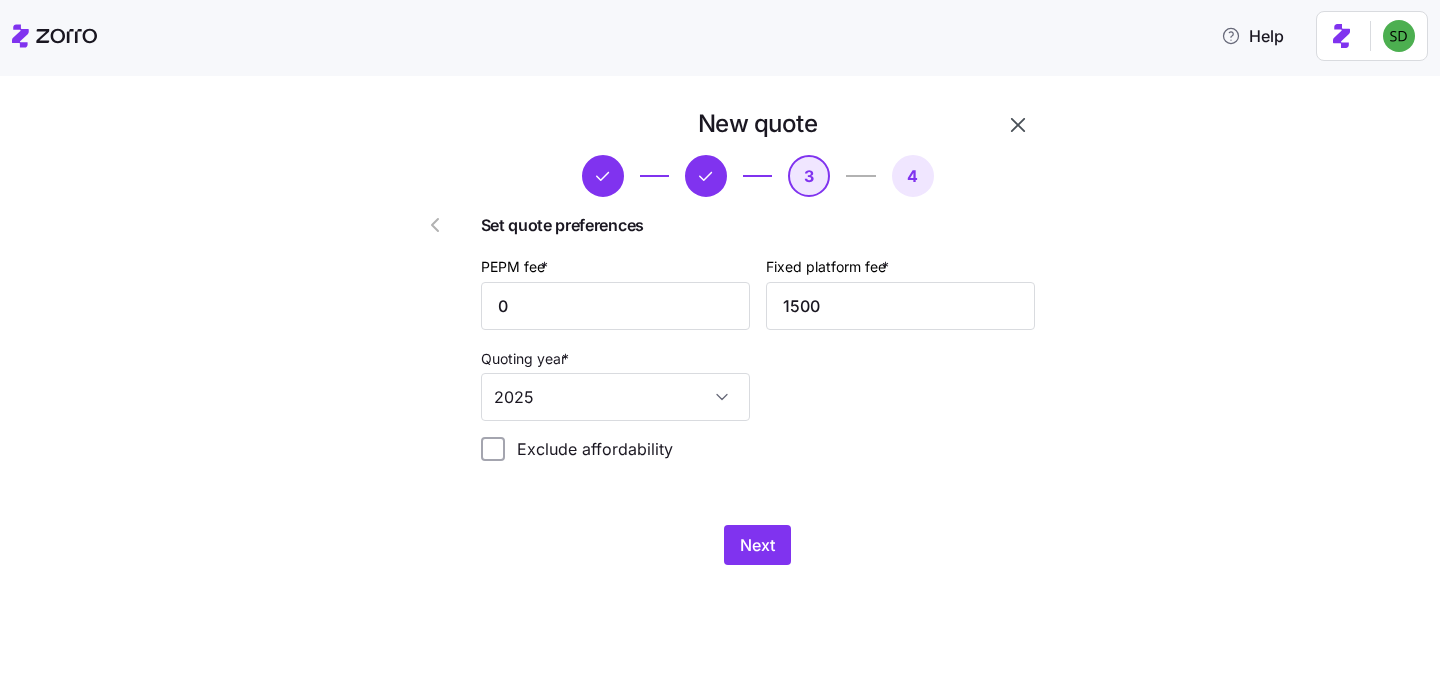 click on "PEPM fee  * 0 Fixed platform fee  * 1500 Quoting year  * 2025" at bounding box center [758, 337] 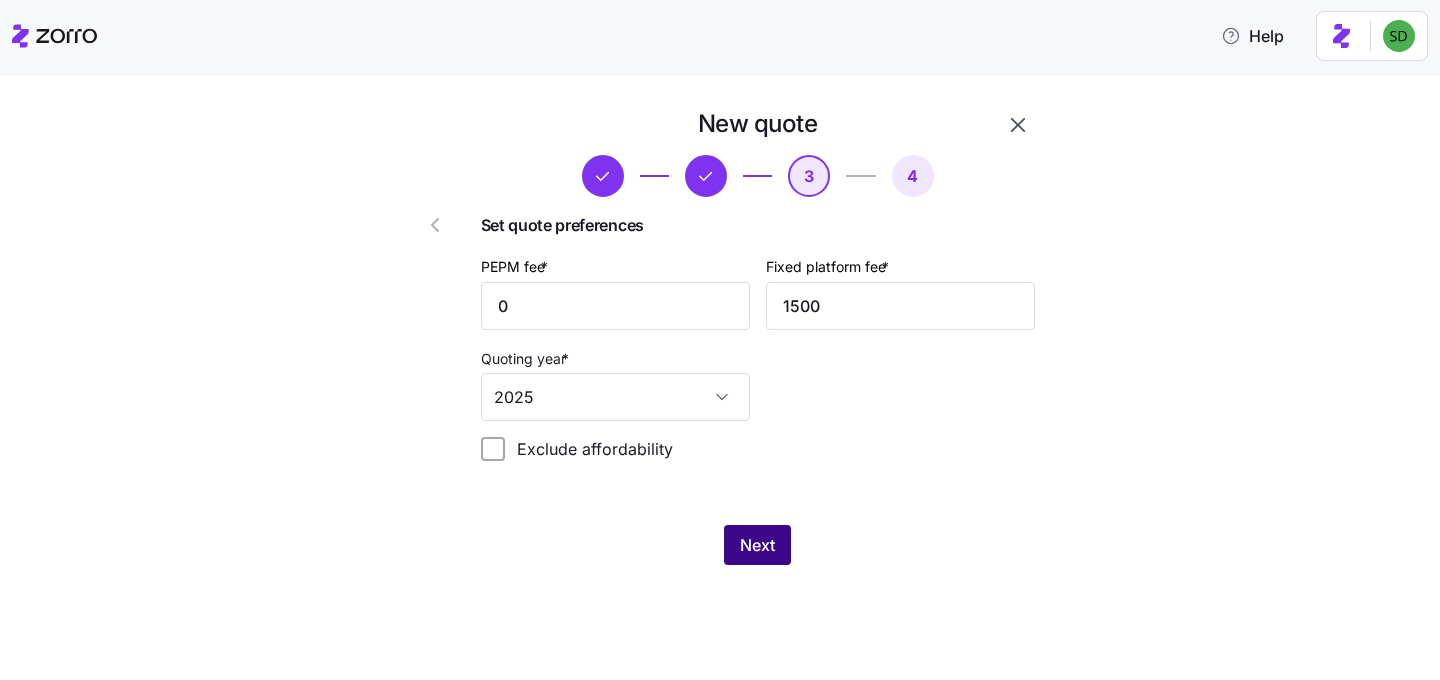 click on "Next" at bounding box center (757, 545) 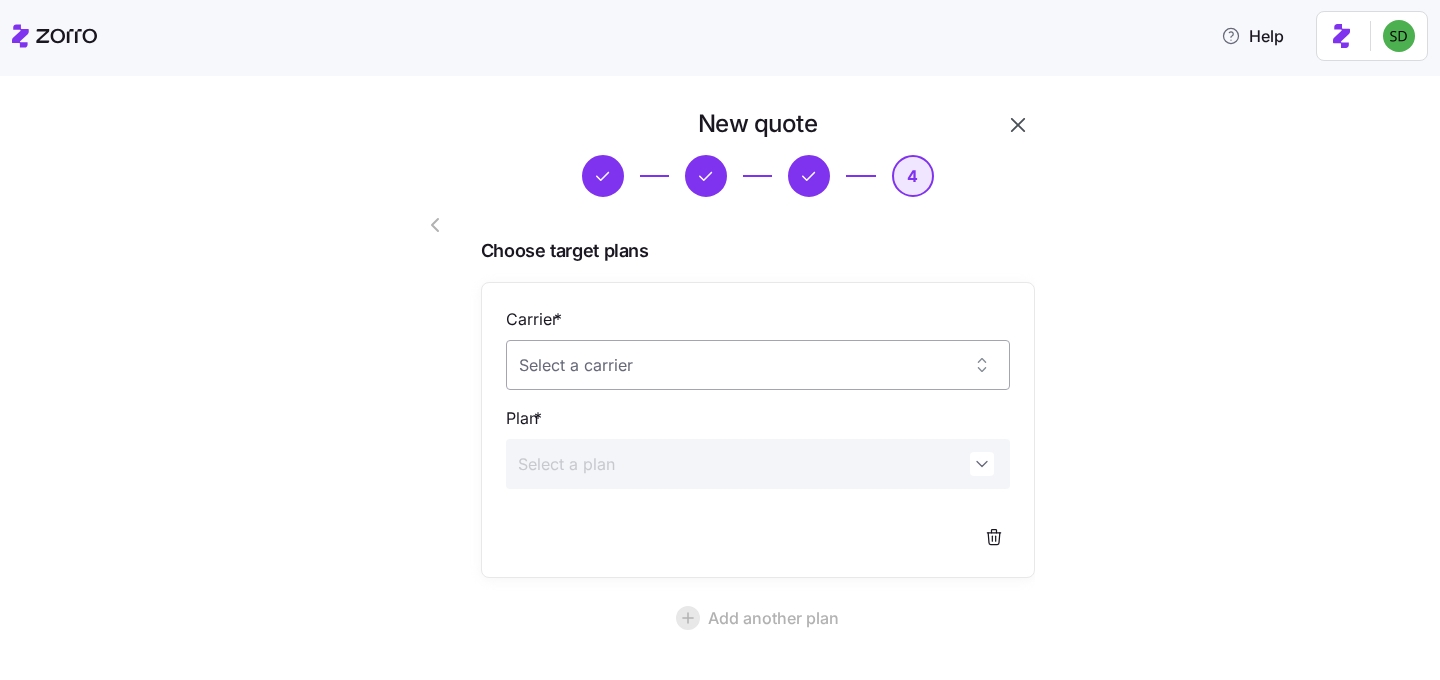 click on "Carrier  *" at bounding box center [758, 365] 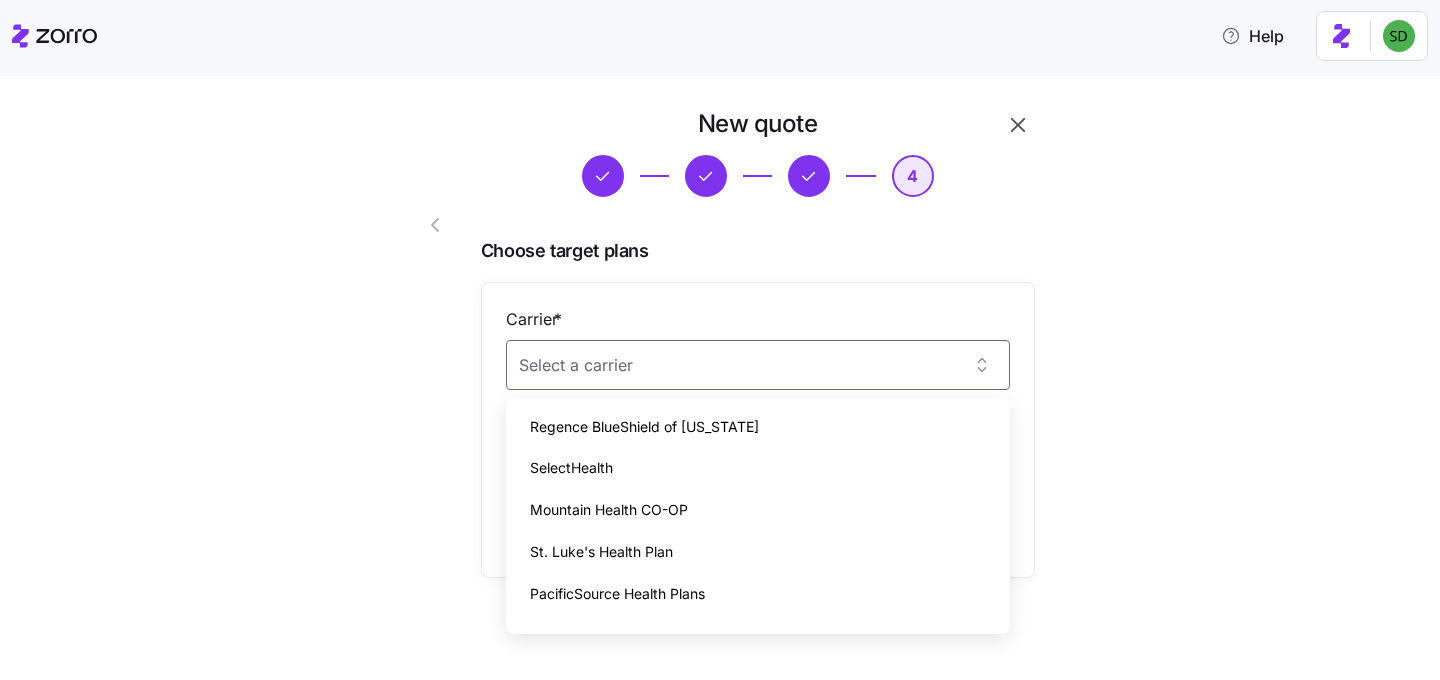 scroll, scrollTop: 113, scrollLeft: 0, axis: vertical 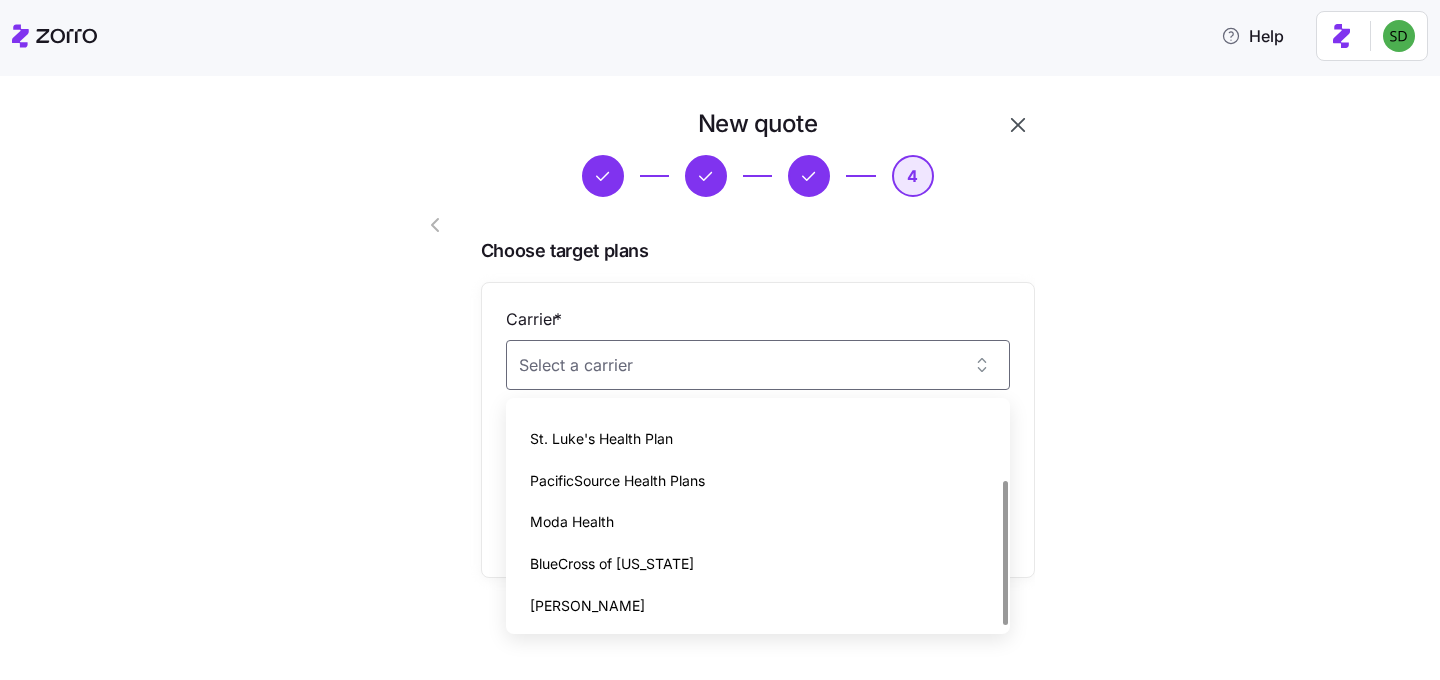click on "New quote 4 Choose target plans Carrier  * Plan  * Add another plan Create quote Skip and save quote" at bounding box center (734, 461) 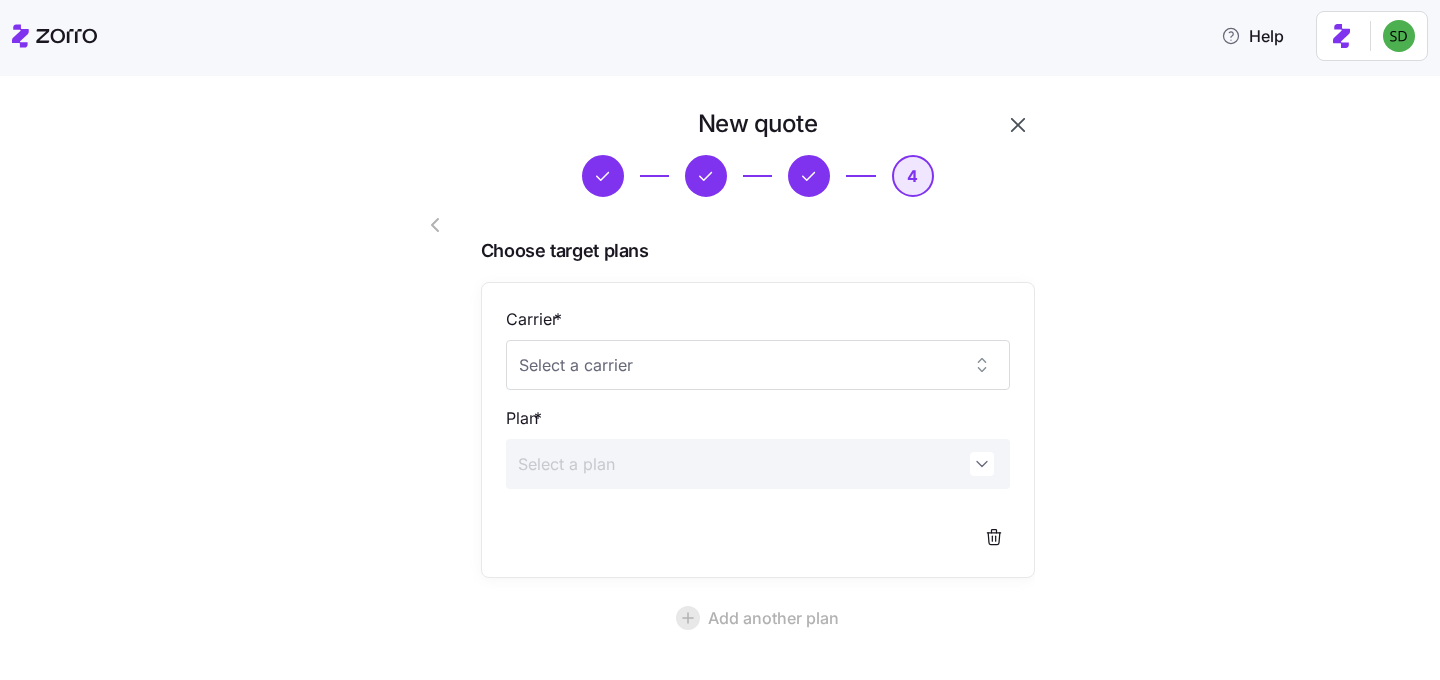 scroll, scrollTop: 181, scrollLeft: 0, axis: vertical 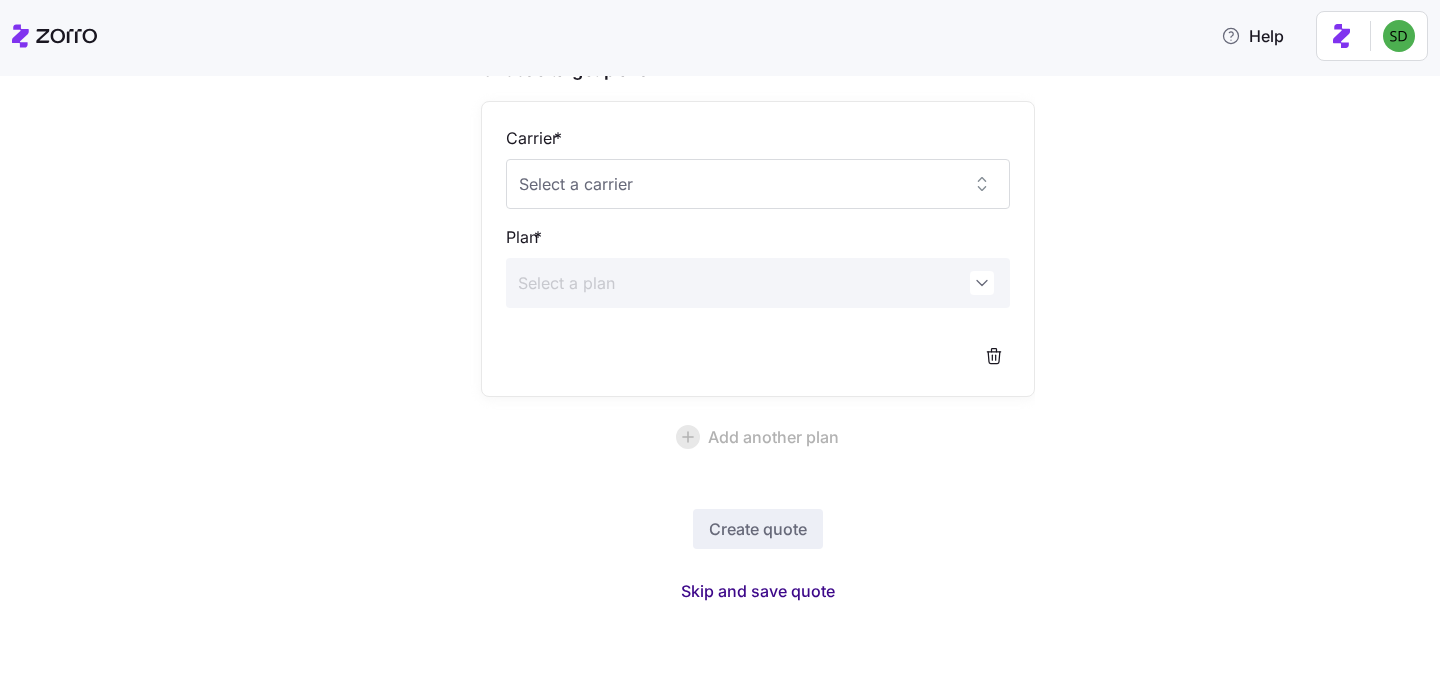 click on "Skip and save quote" at bounding box center (758, 591) 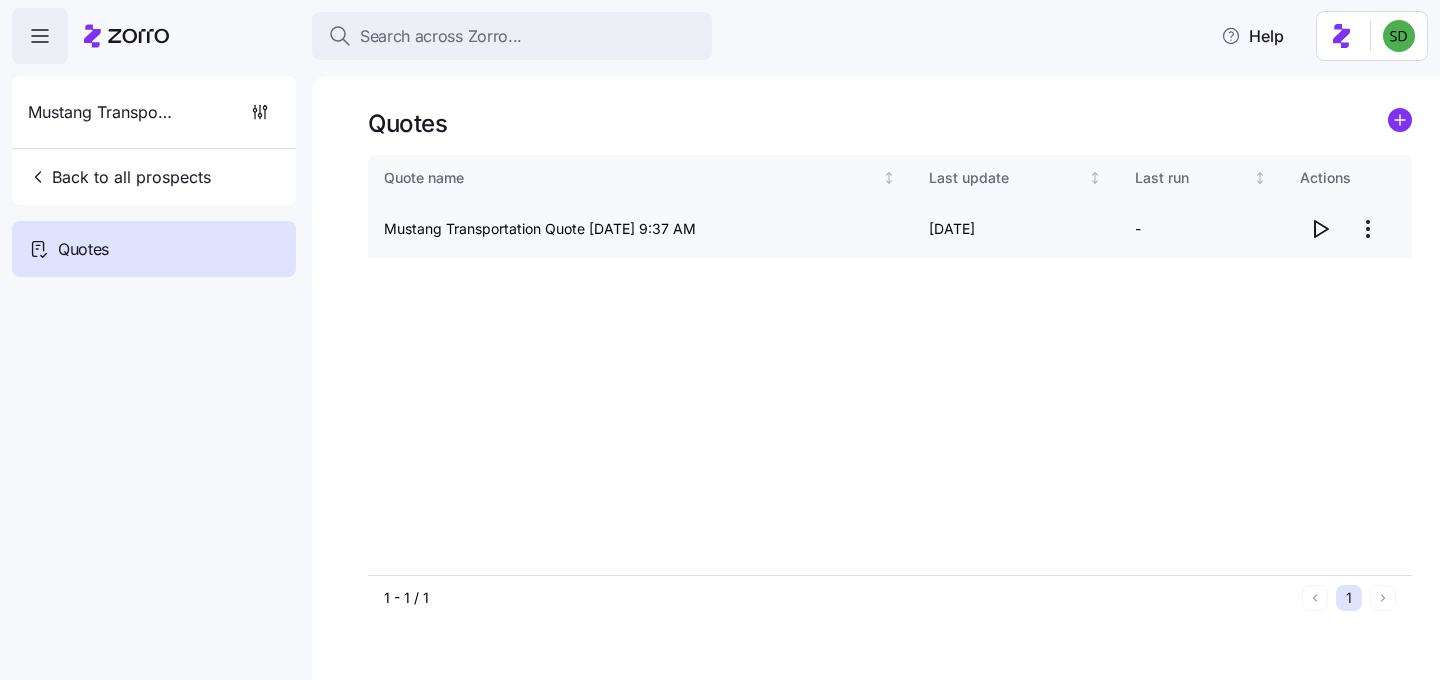click 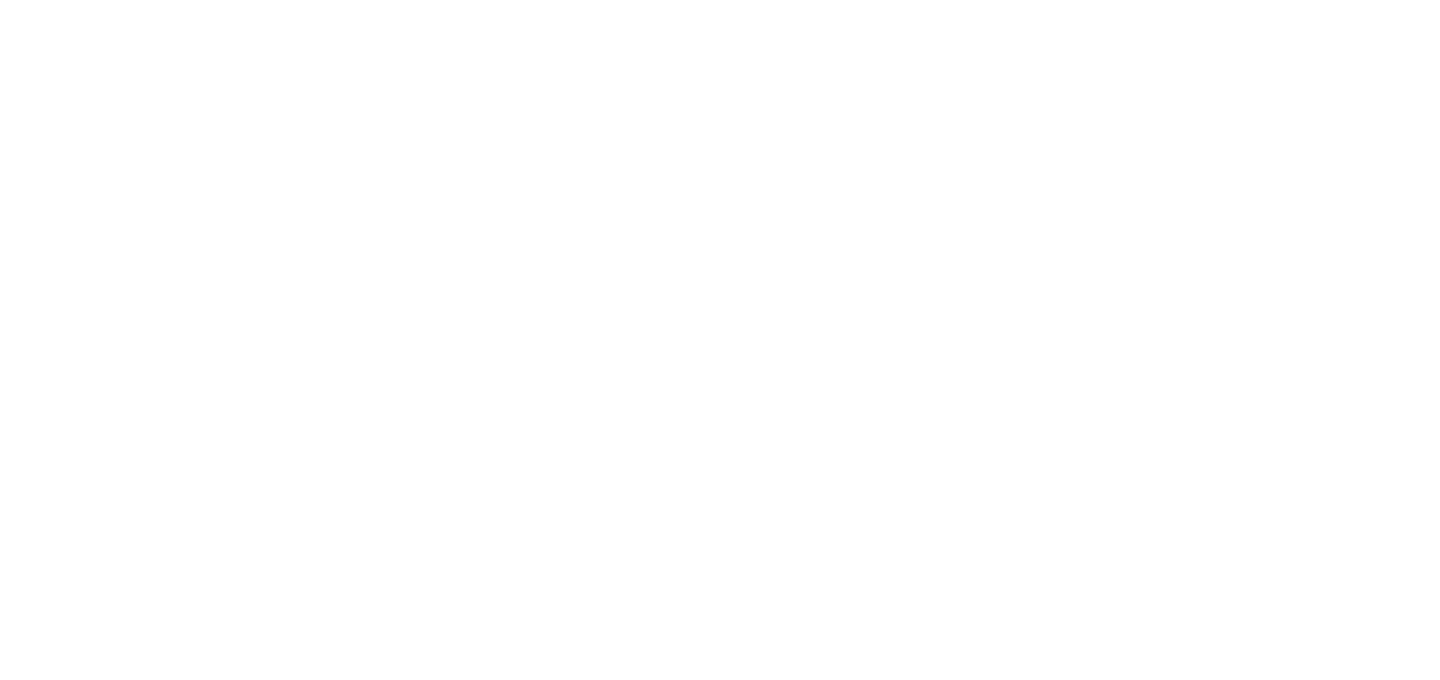 scroll, scrollTop: 0, scrollLeft: 0, axis: both 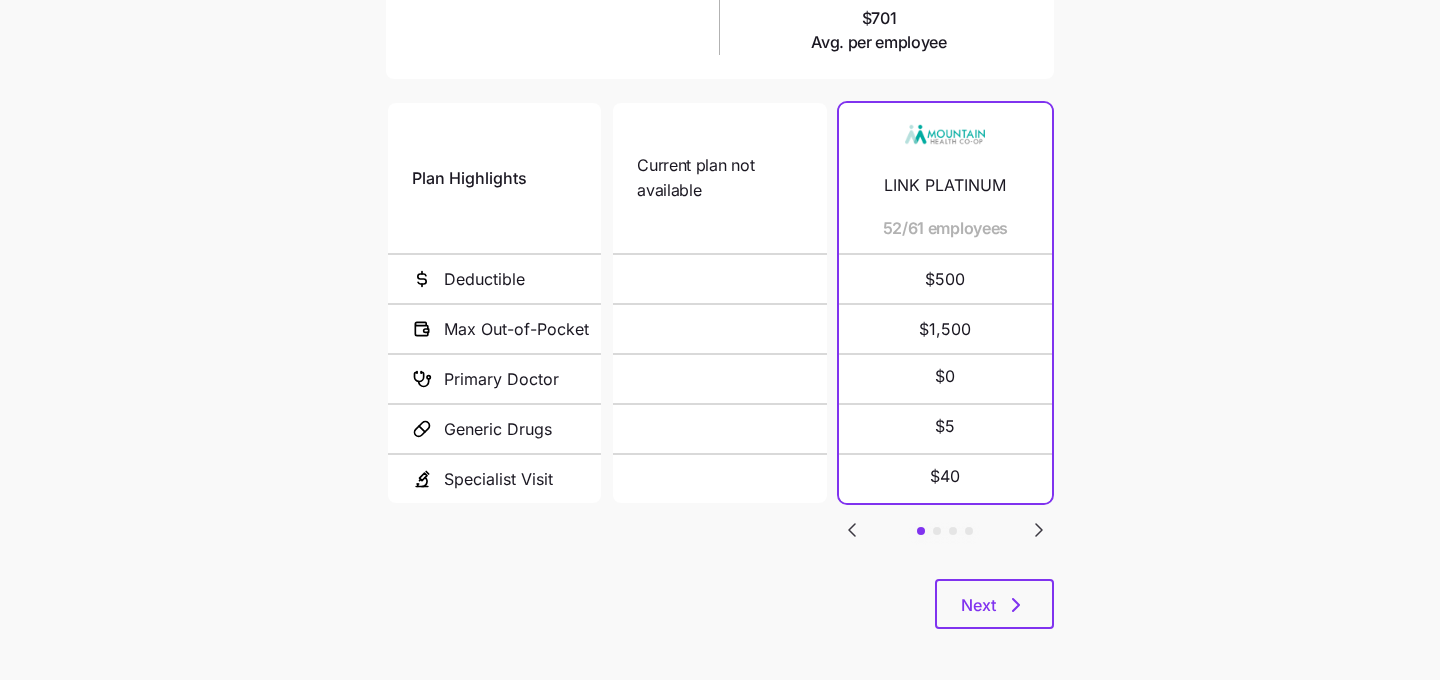 click 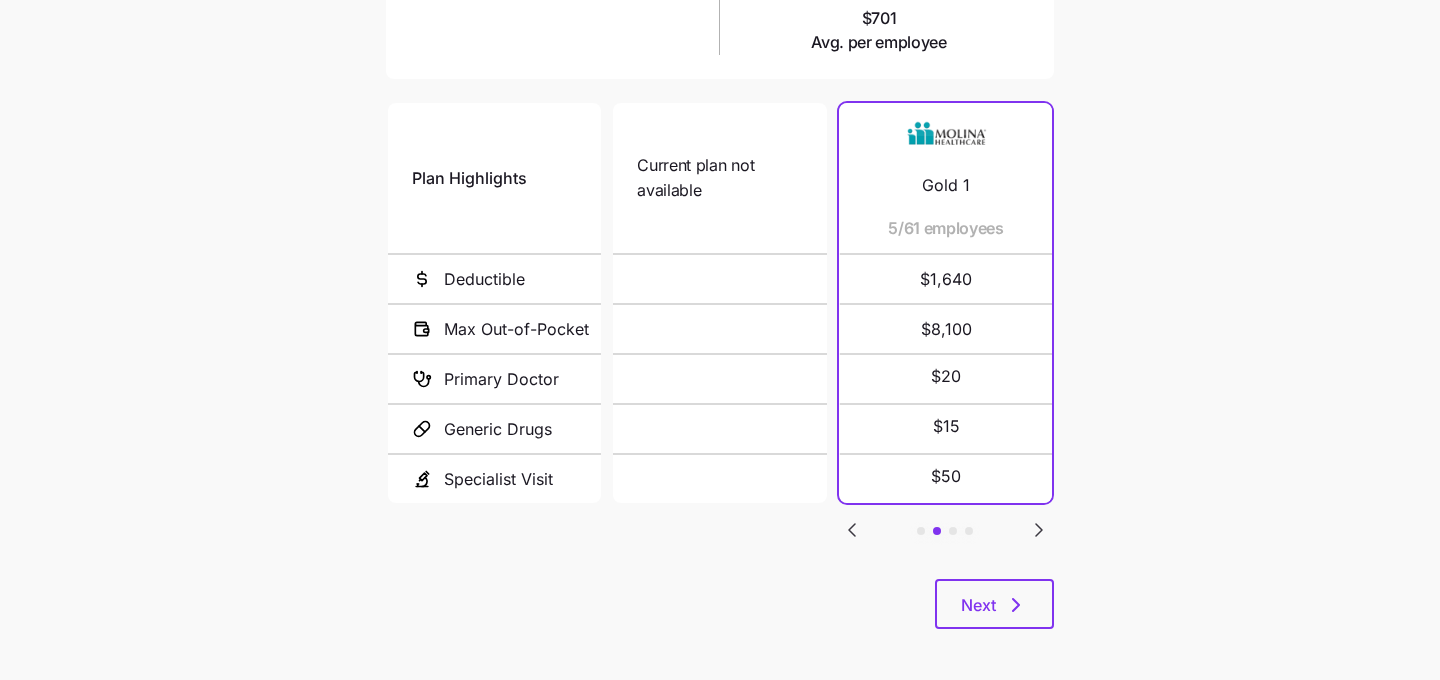 click 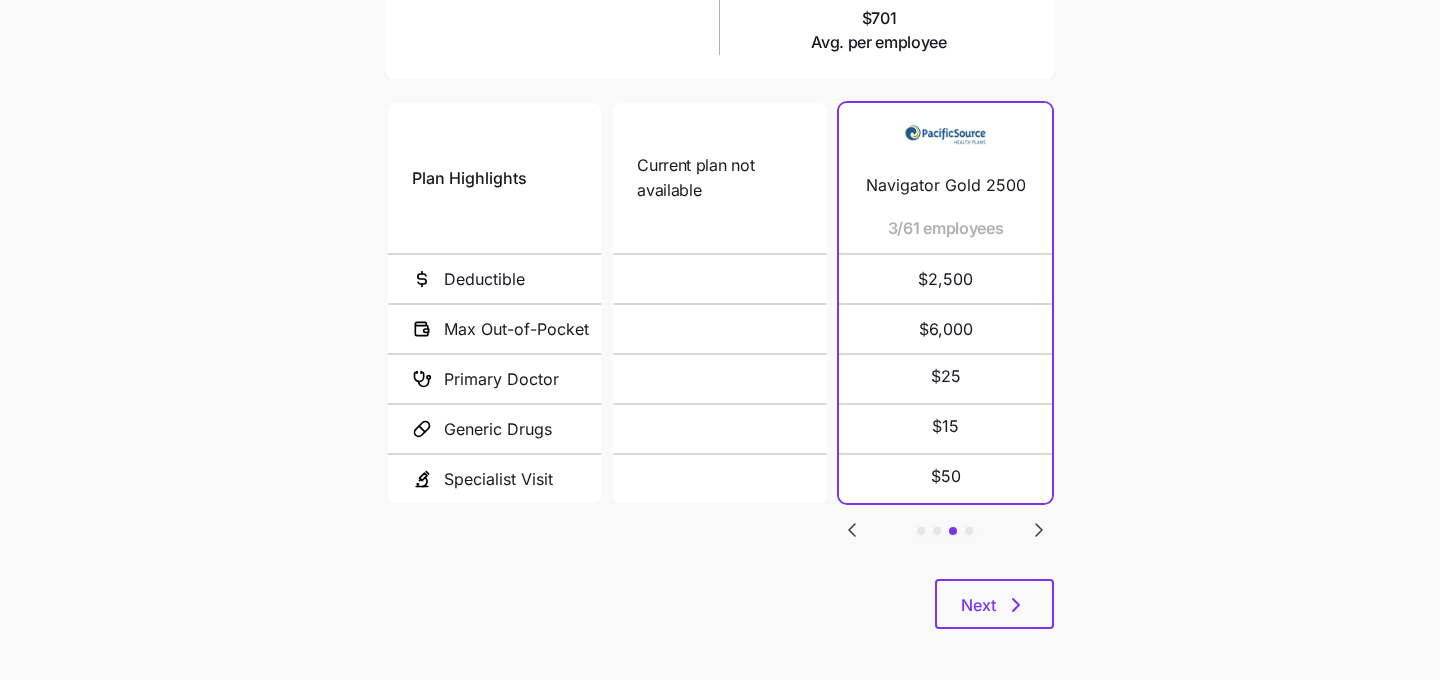 click 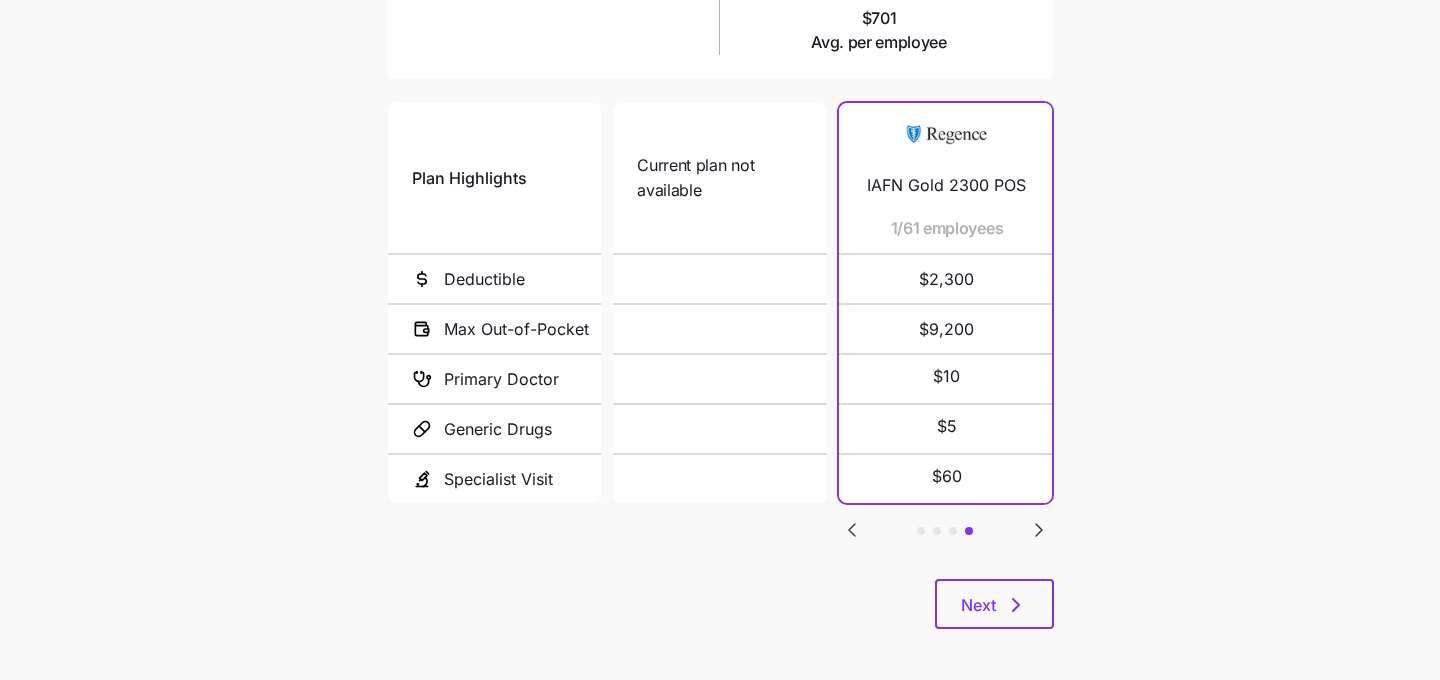 click 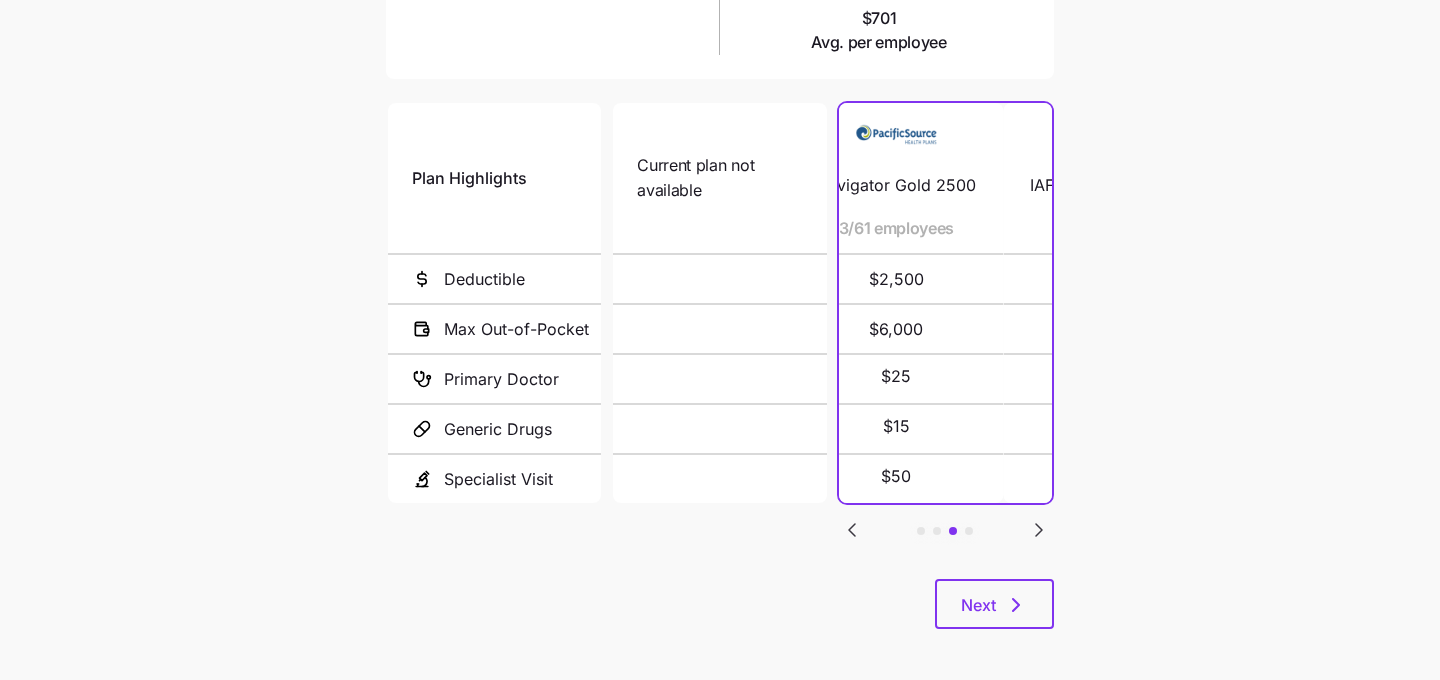 click 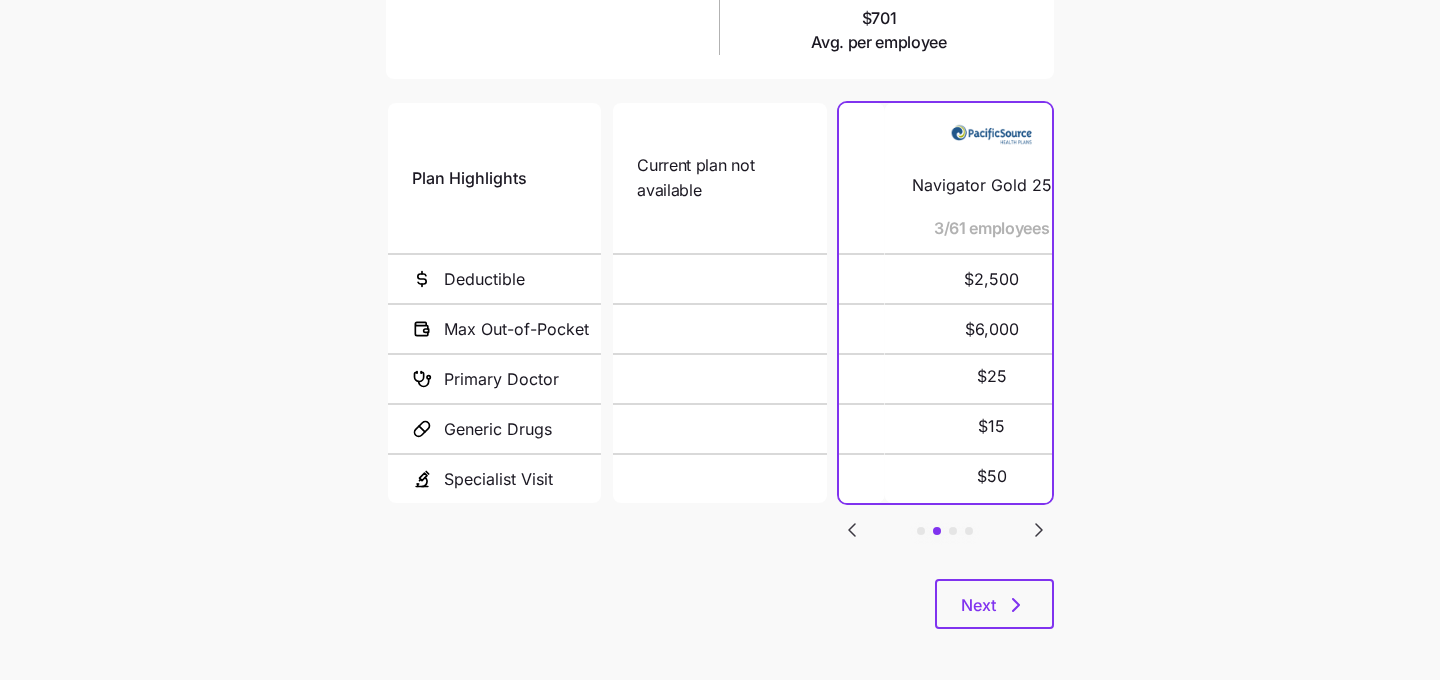 click 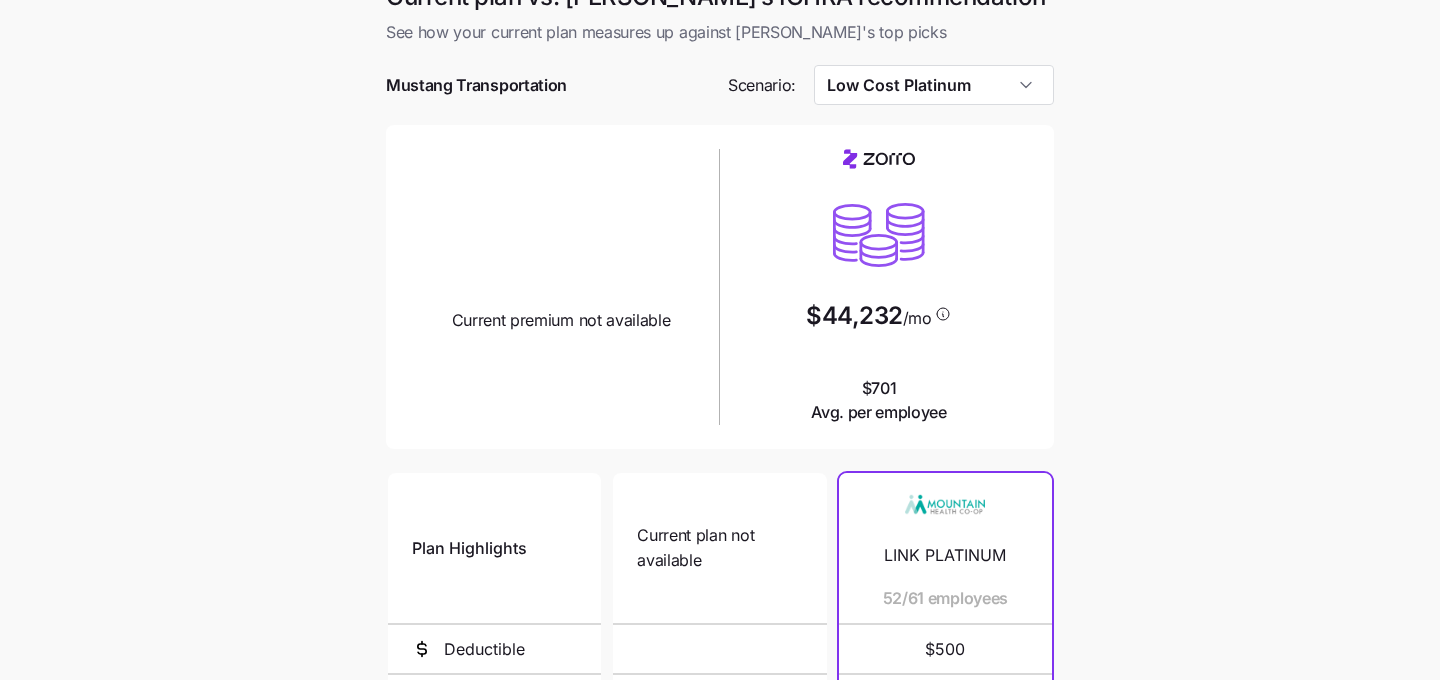 scroll, scrollTop: 0, scrollLeft: 0, axis: both 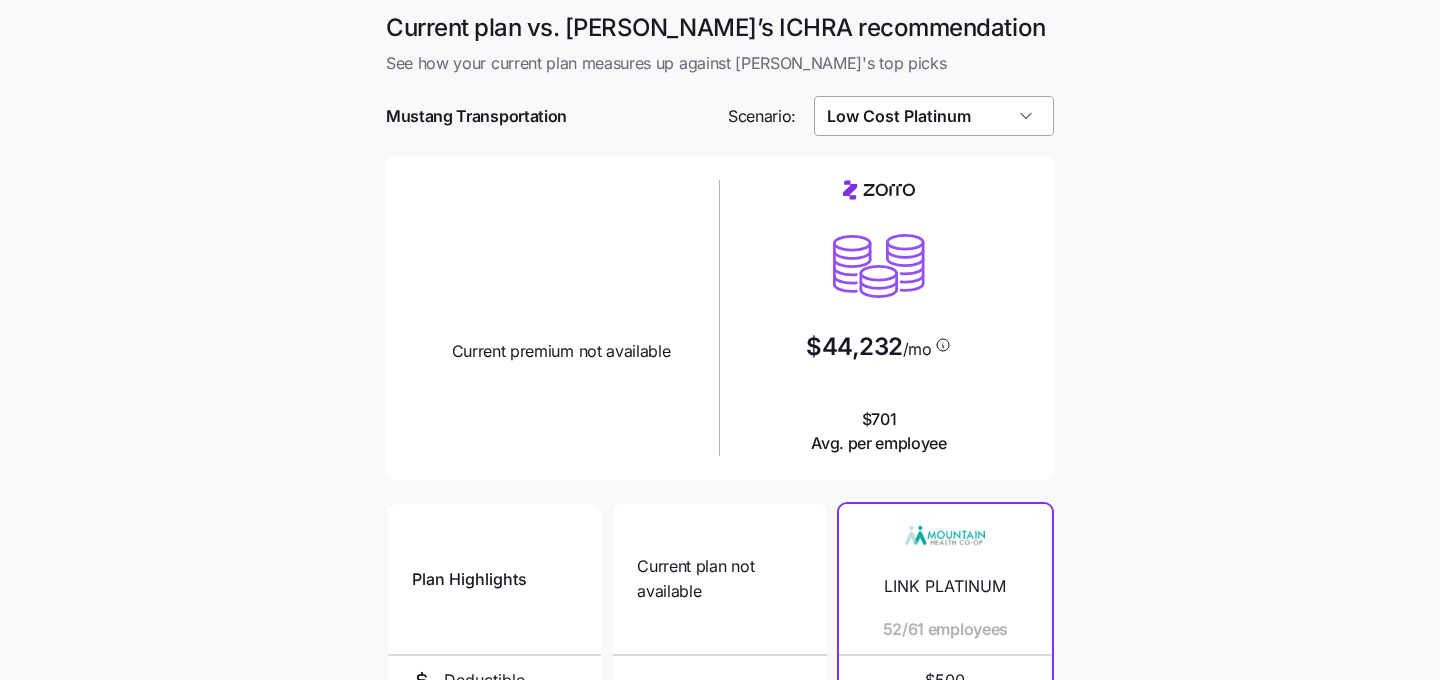 click on "Low Cost Platinum" at bounding box center [934, 116] 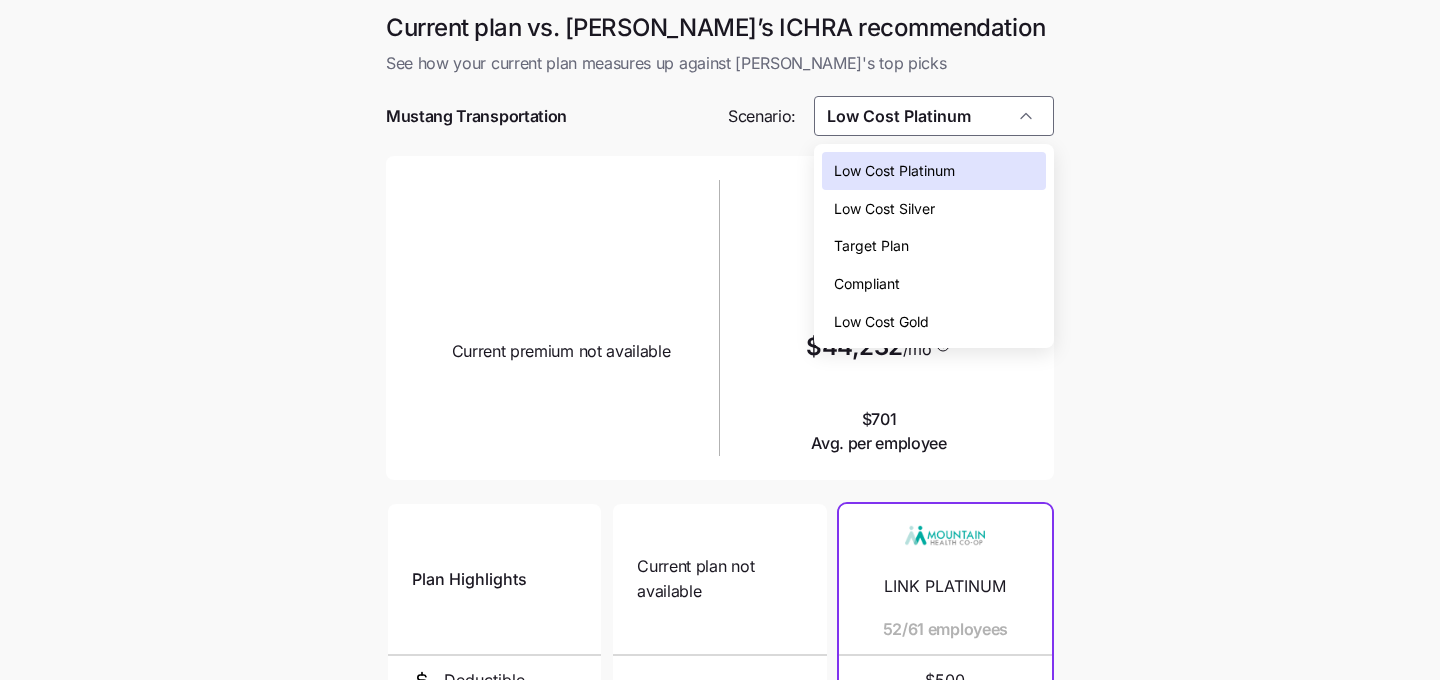 click on "Low Cost Silver" at bounding box center [934, 209] 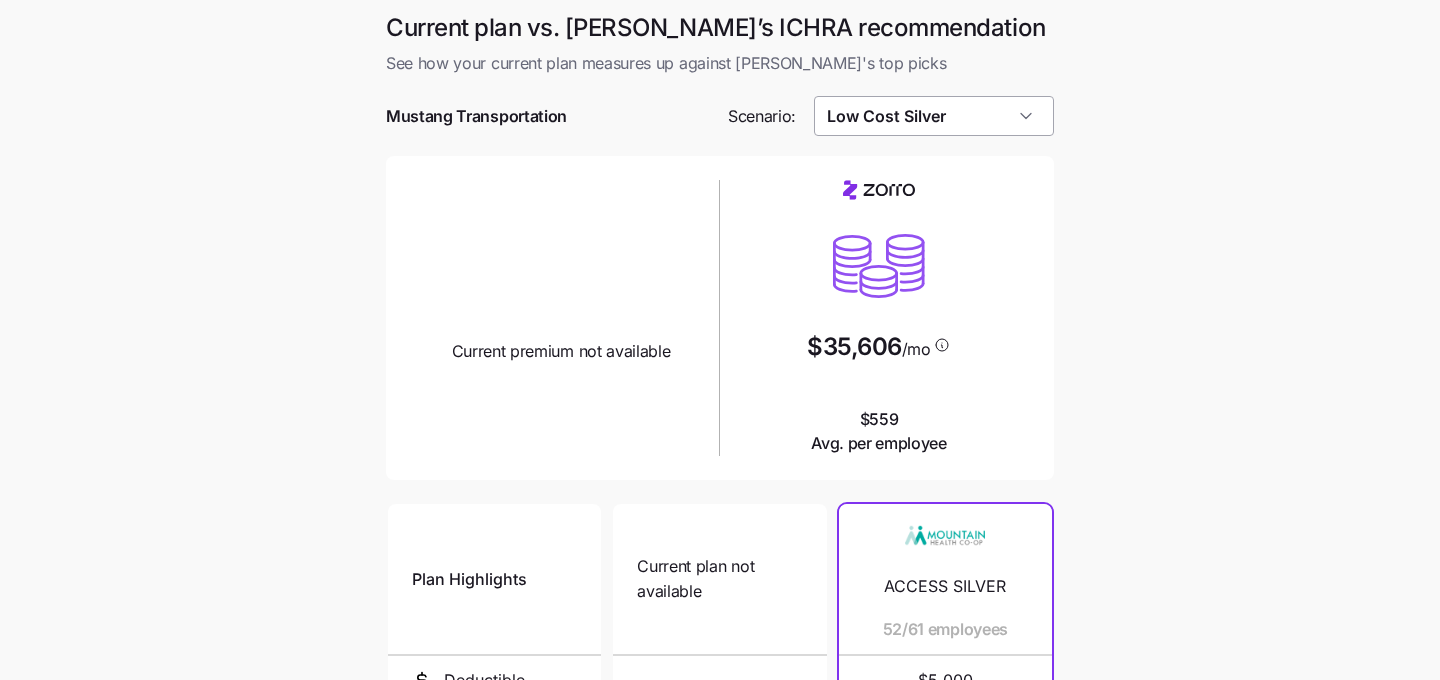 click on "Low Cost Silver" at bounding box center (934, 116) 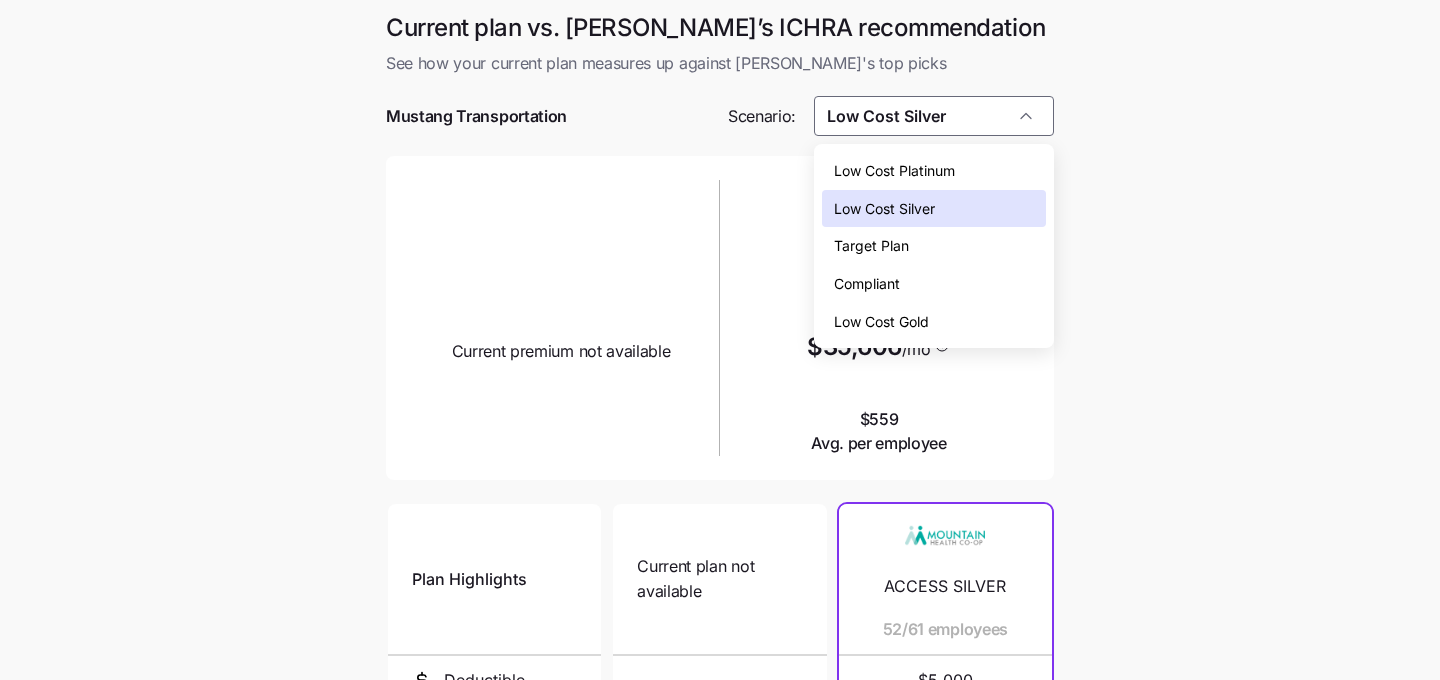 scroll, scrollTop: 49, scrollLeft: 0, axis: vertical 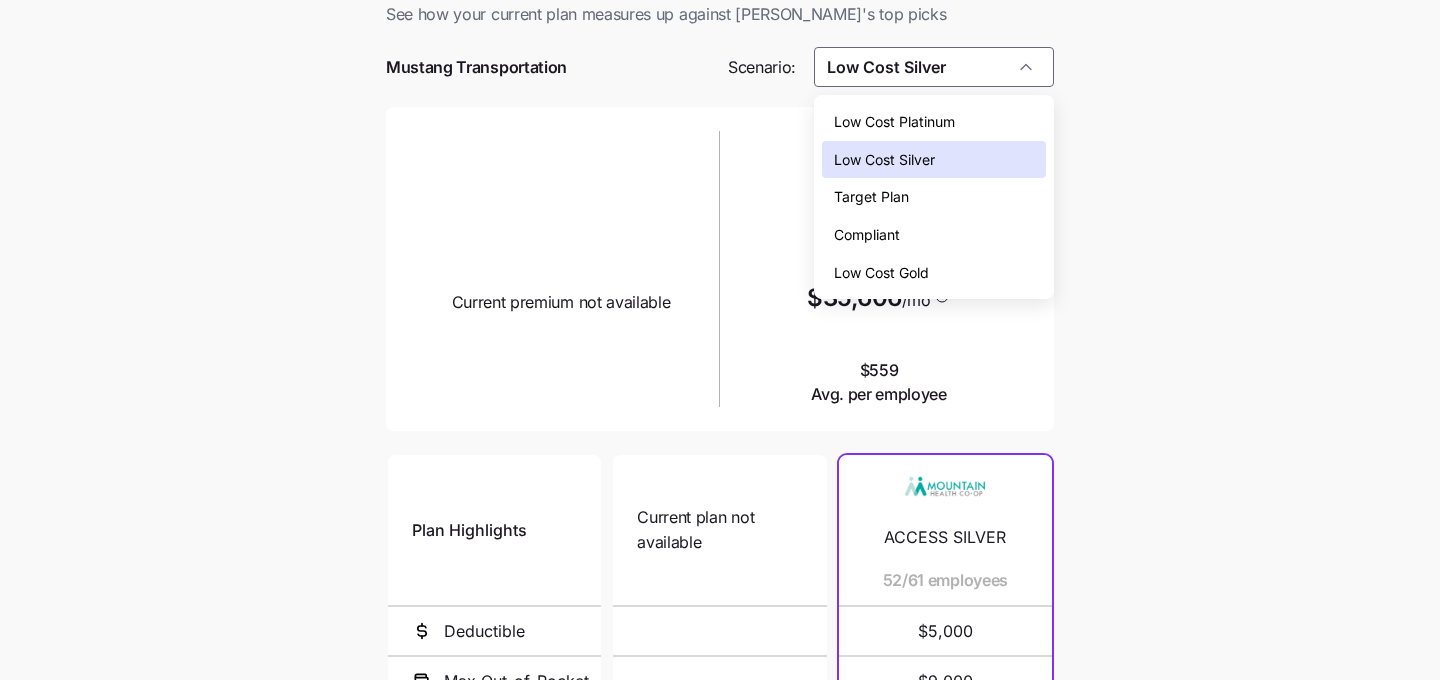 click on "Compliant" at bounding box center [934, 235] 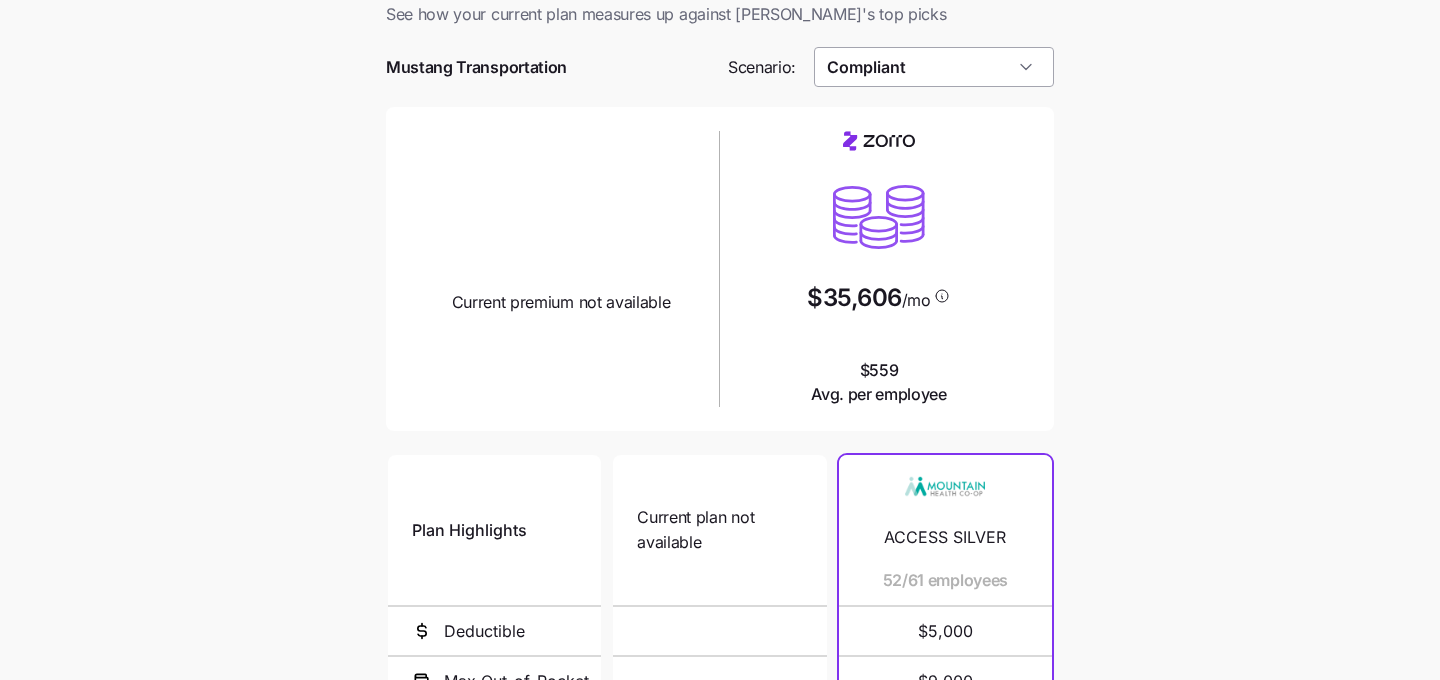 click on "Compliant" at bounding box center [934, 67] 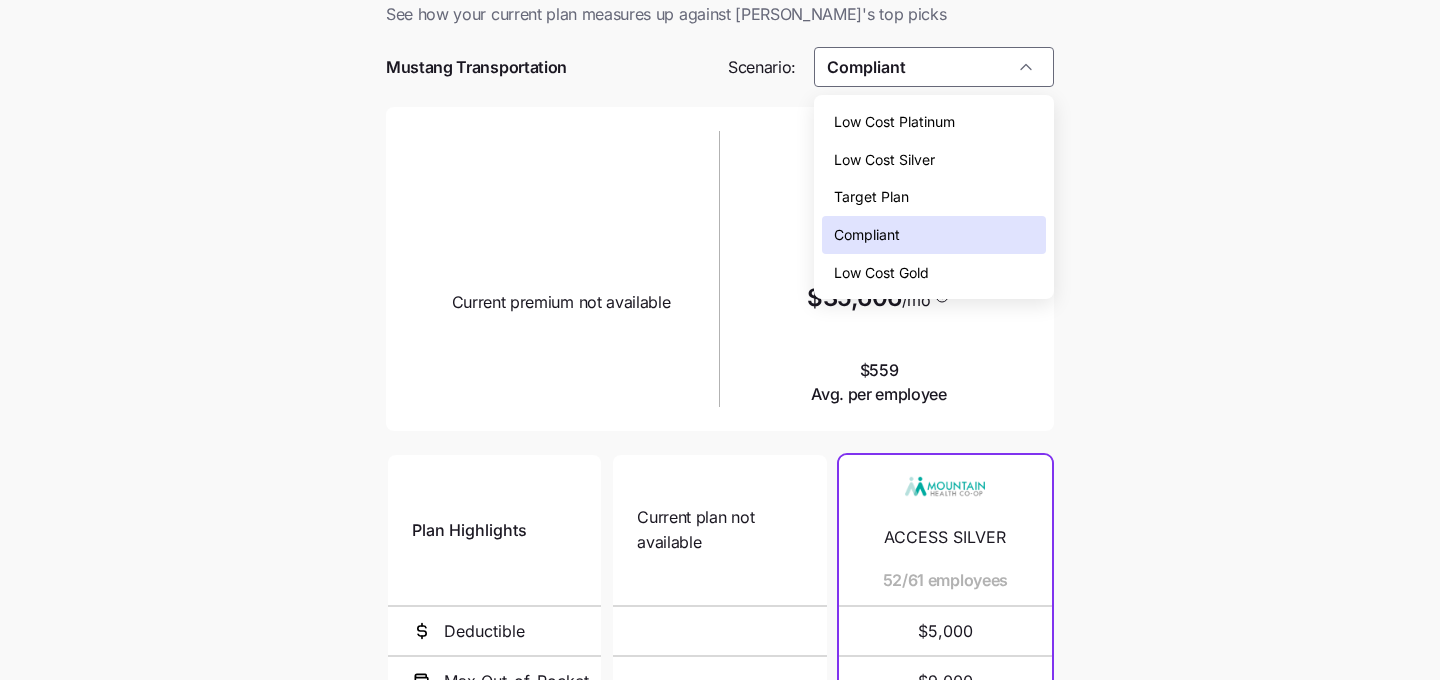 click on "Low Cost Gold" at bounding box center [934, 273] 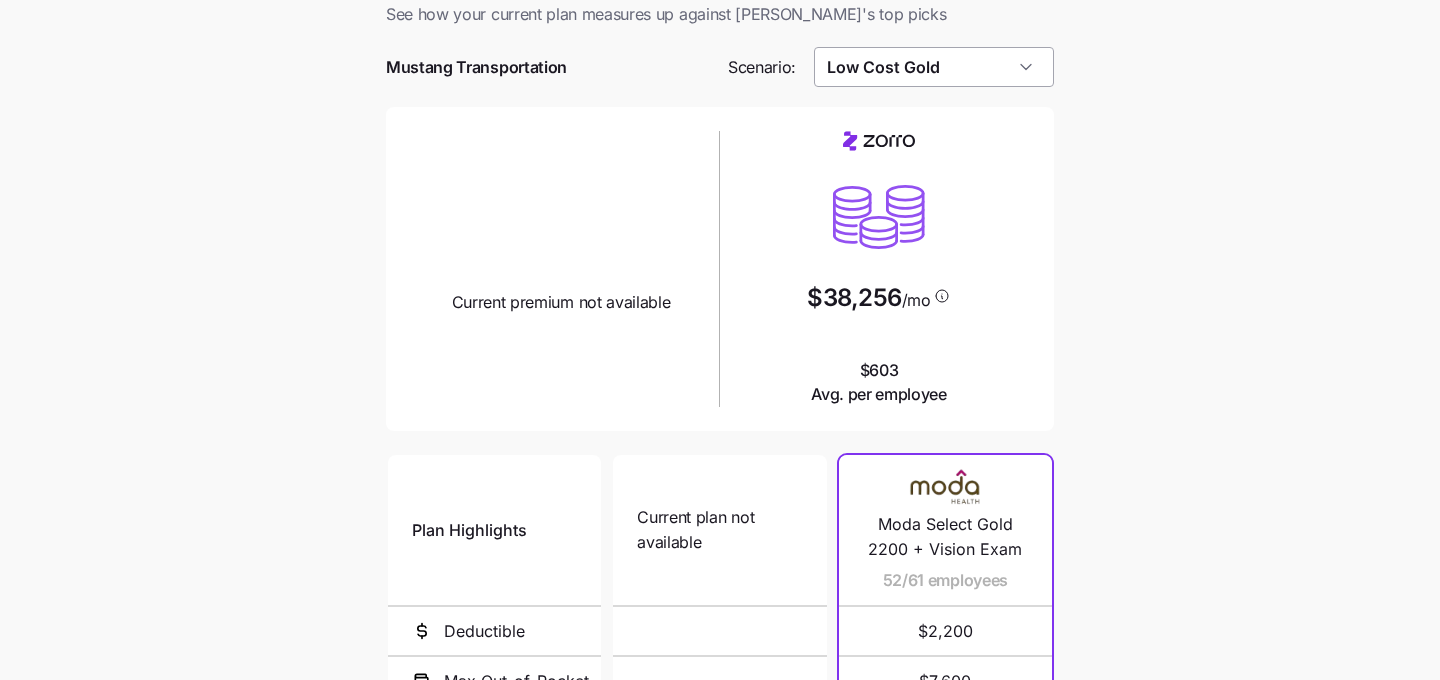 click on "Low Cost Gold" at bounding box center [934, 67] 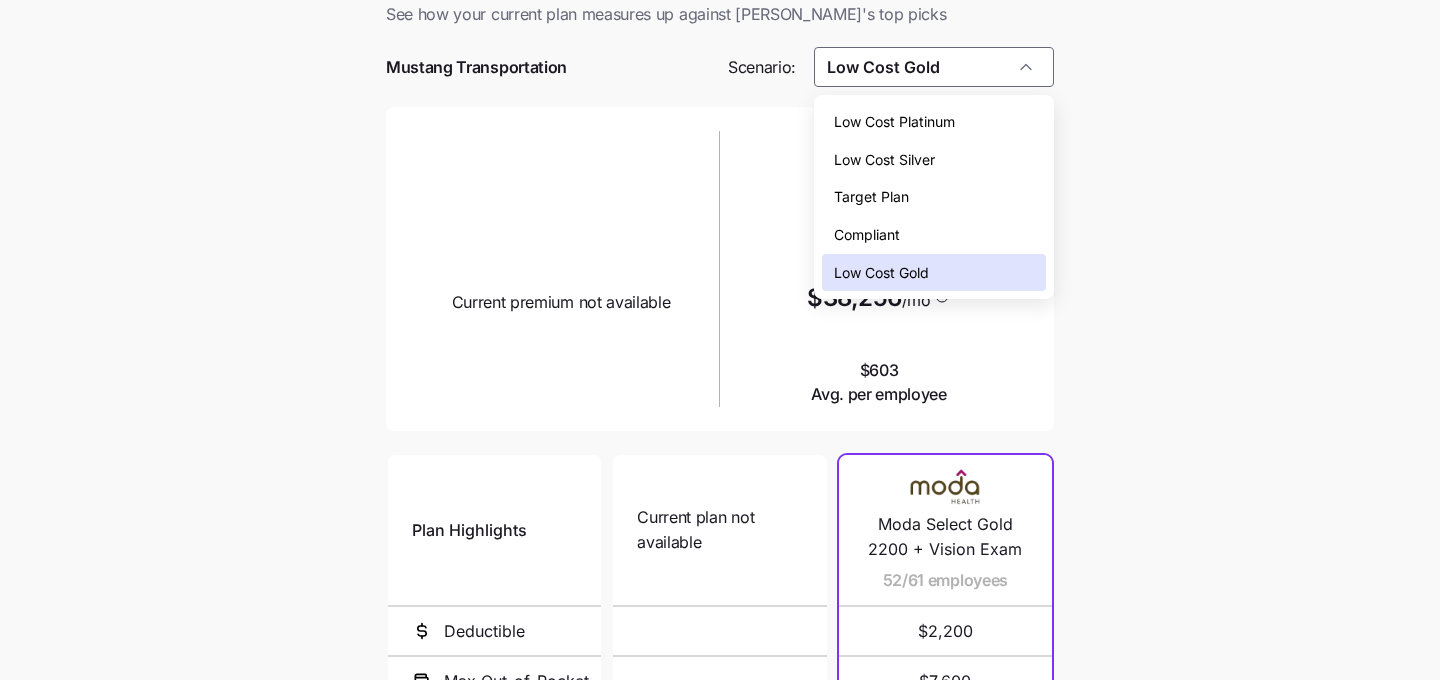 click on "Low Cost Silver" at bounding box center [934, 160] 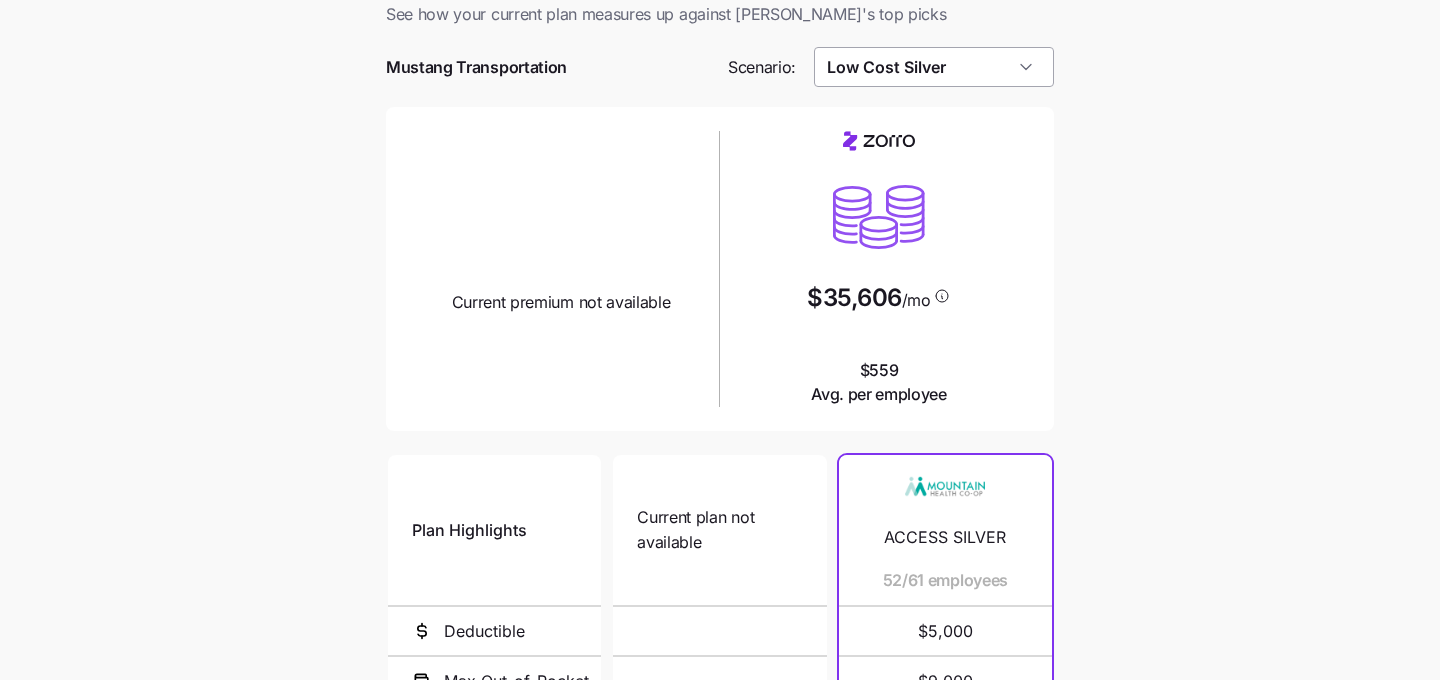 click on "Low Cost Silver" at bounding box center [934, 67] 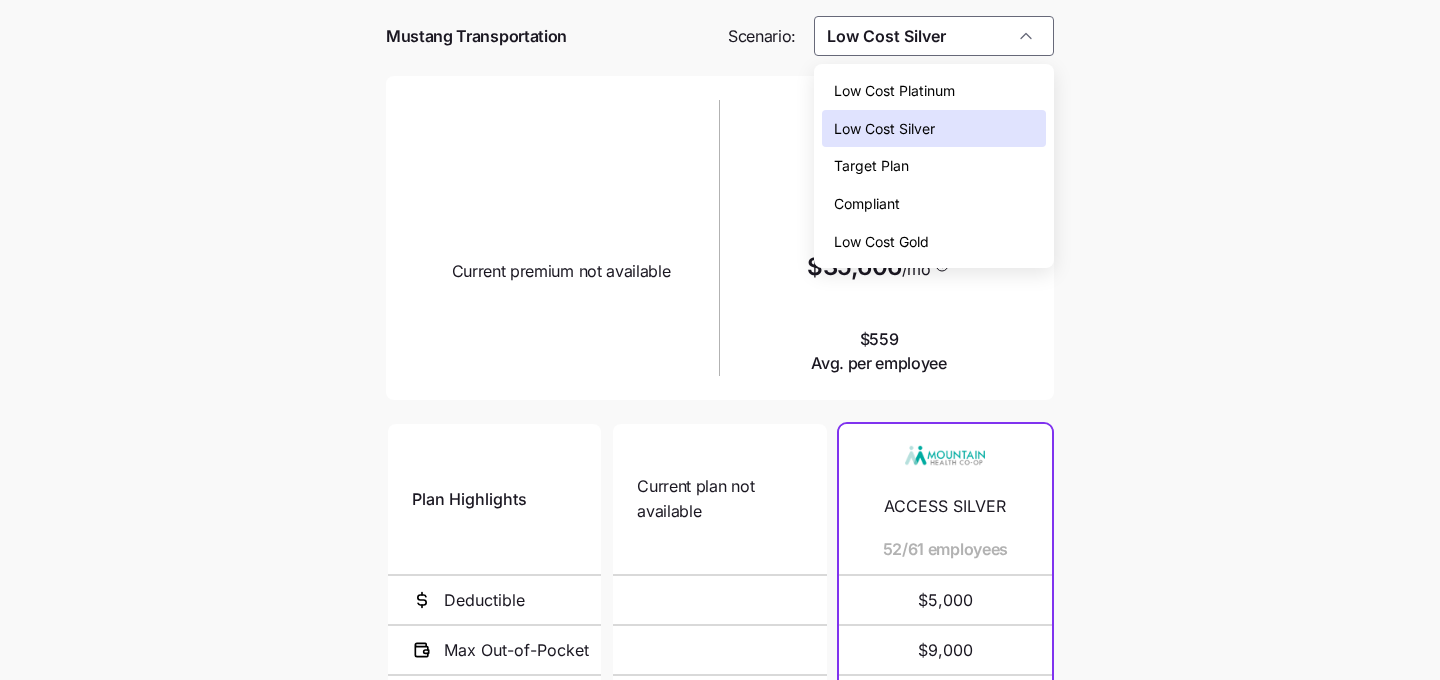 scroll, scrollTop: 83, scrollLeft: 0, axis: vertical 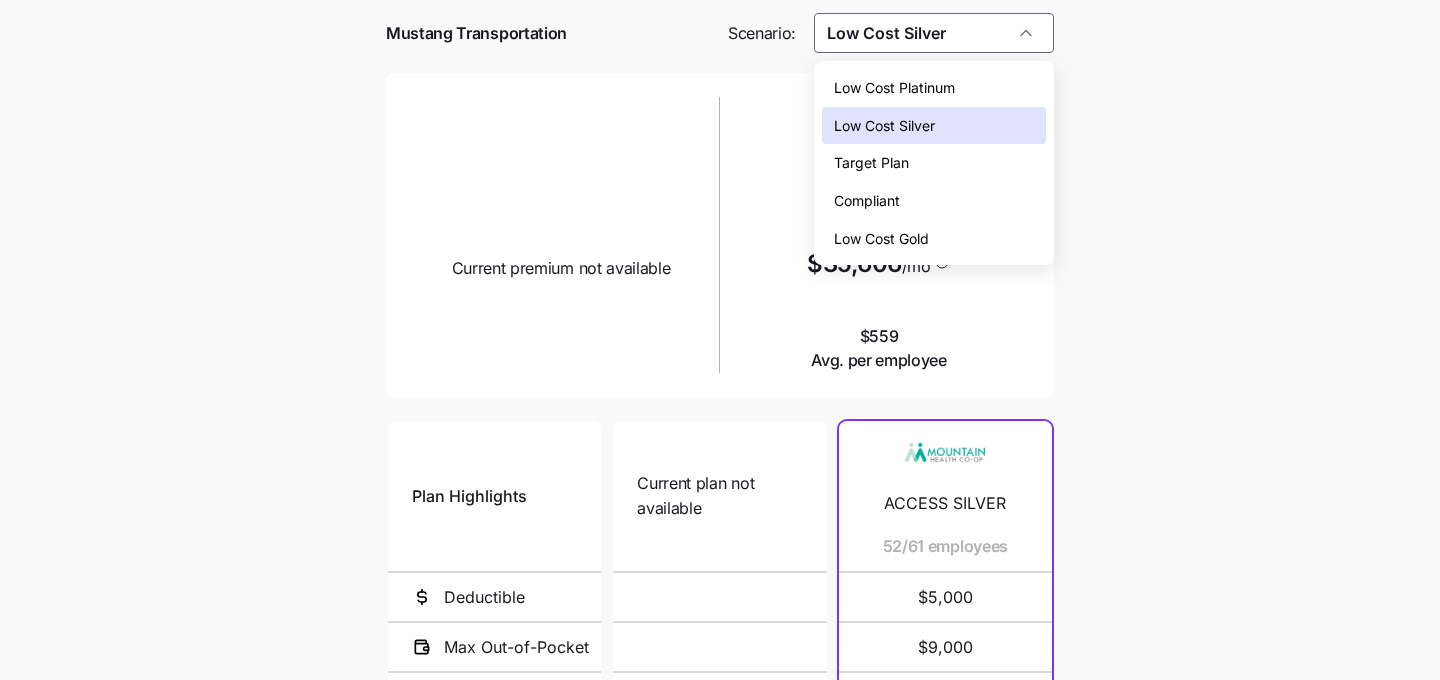 click on "Target Plan" at bounding box center [934, 163] 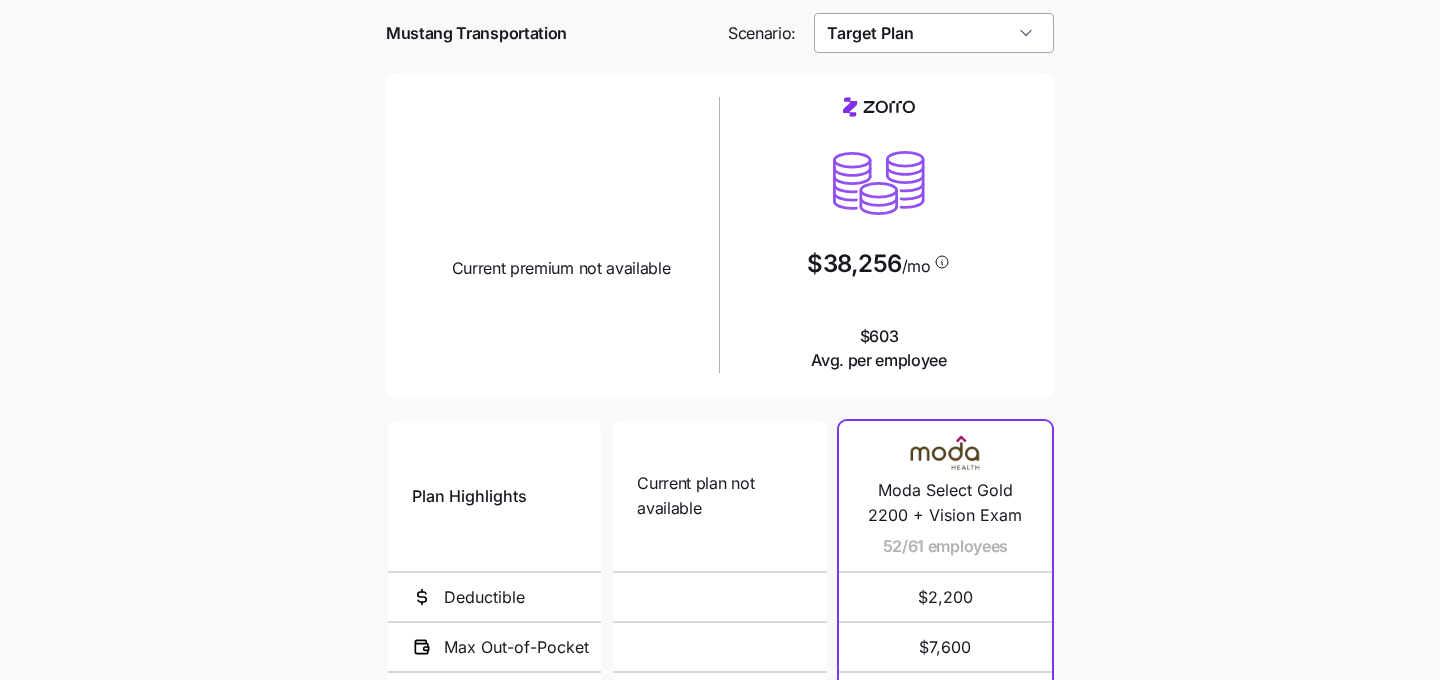 click on "Target Plan" at bounding box center (934, 33) 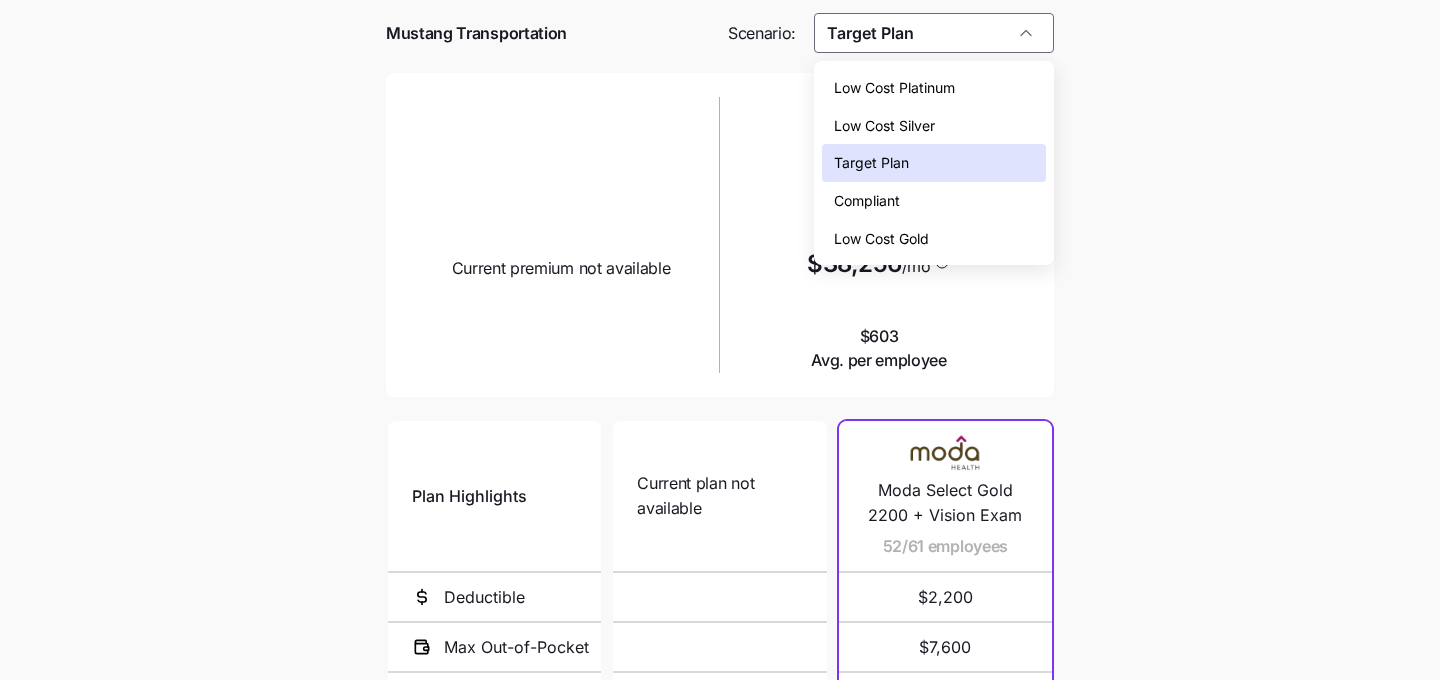 click on "Low Cost Silver" at bounding box center [934, 126] 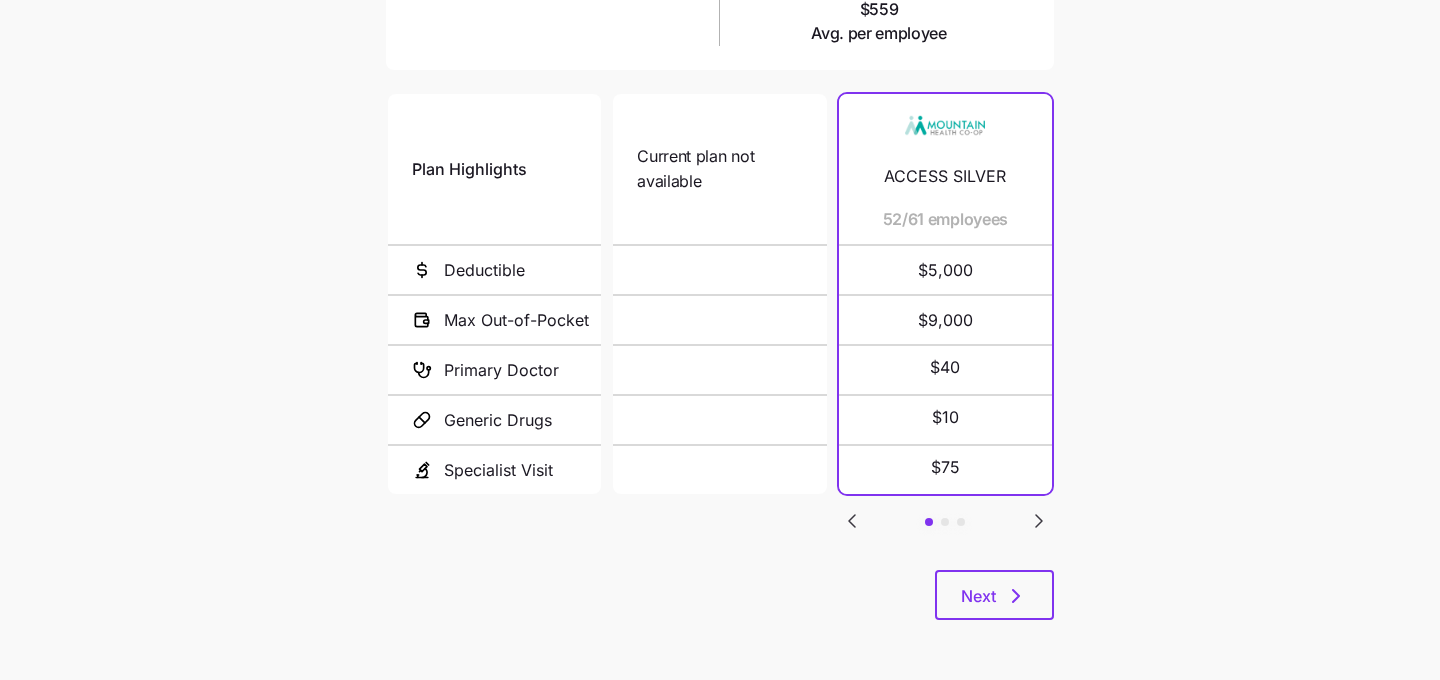 scroll, scrollTop: 0, scrollLeft: 0, axis: both 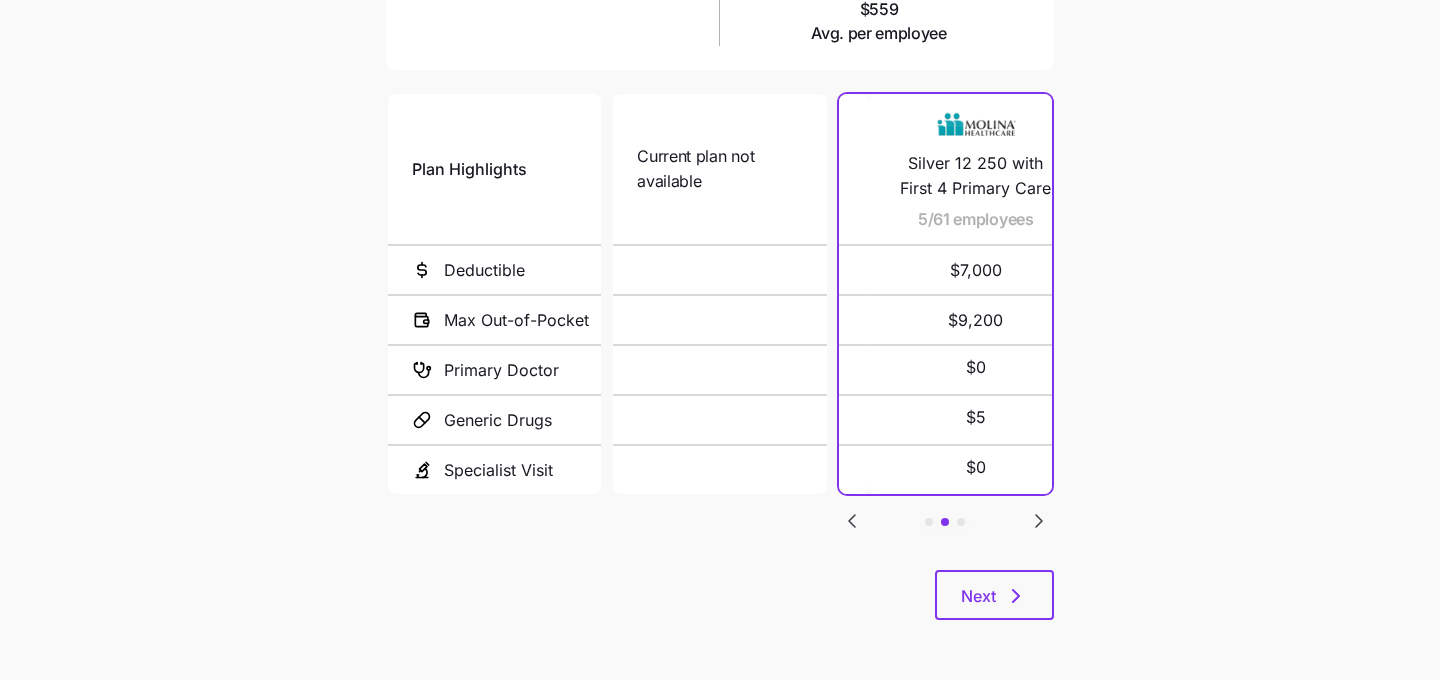 click 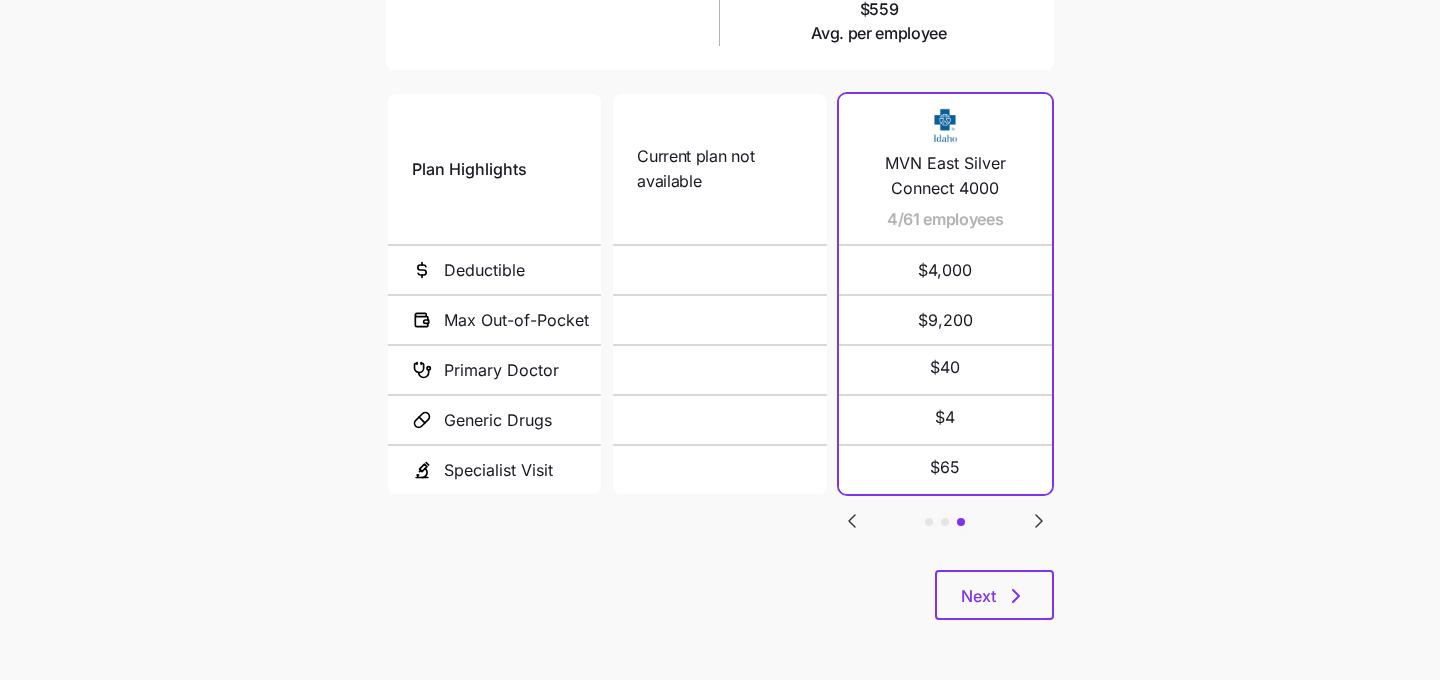 click 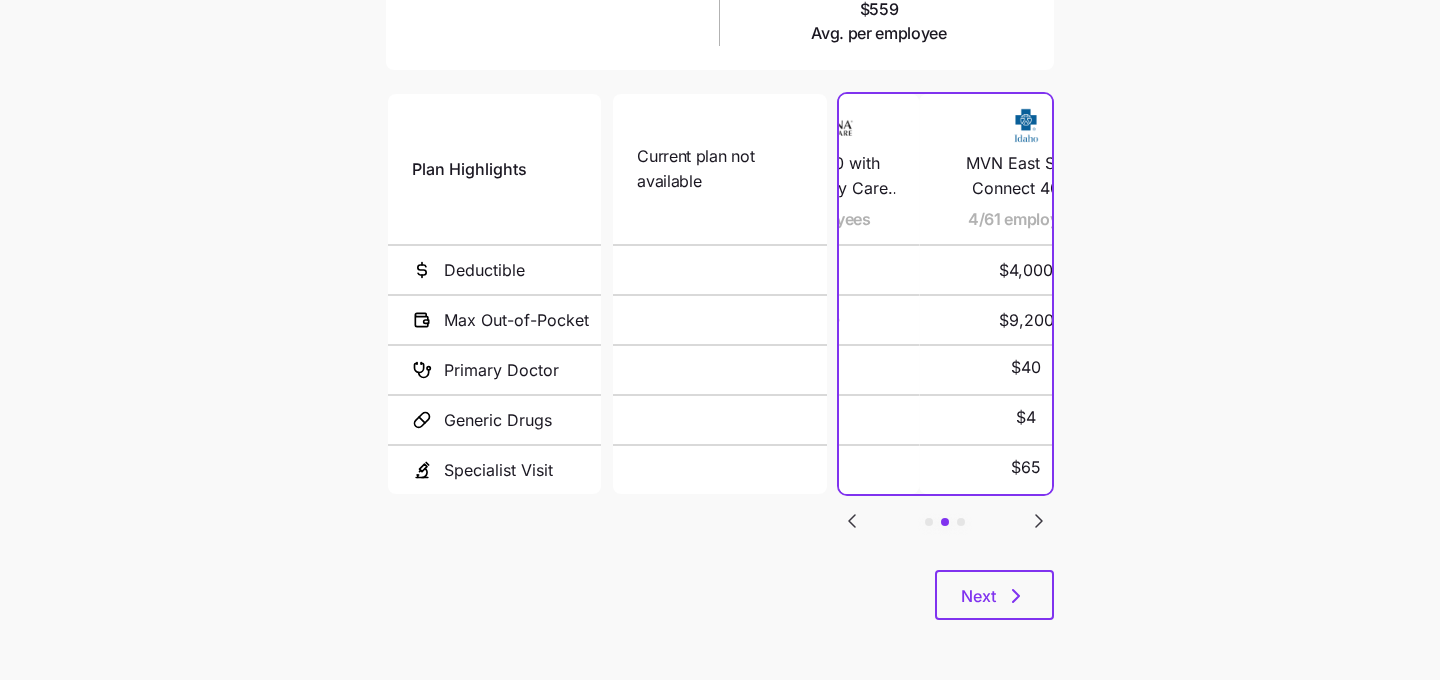 click 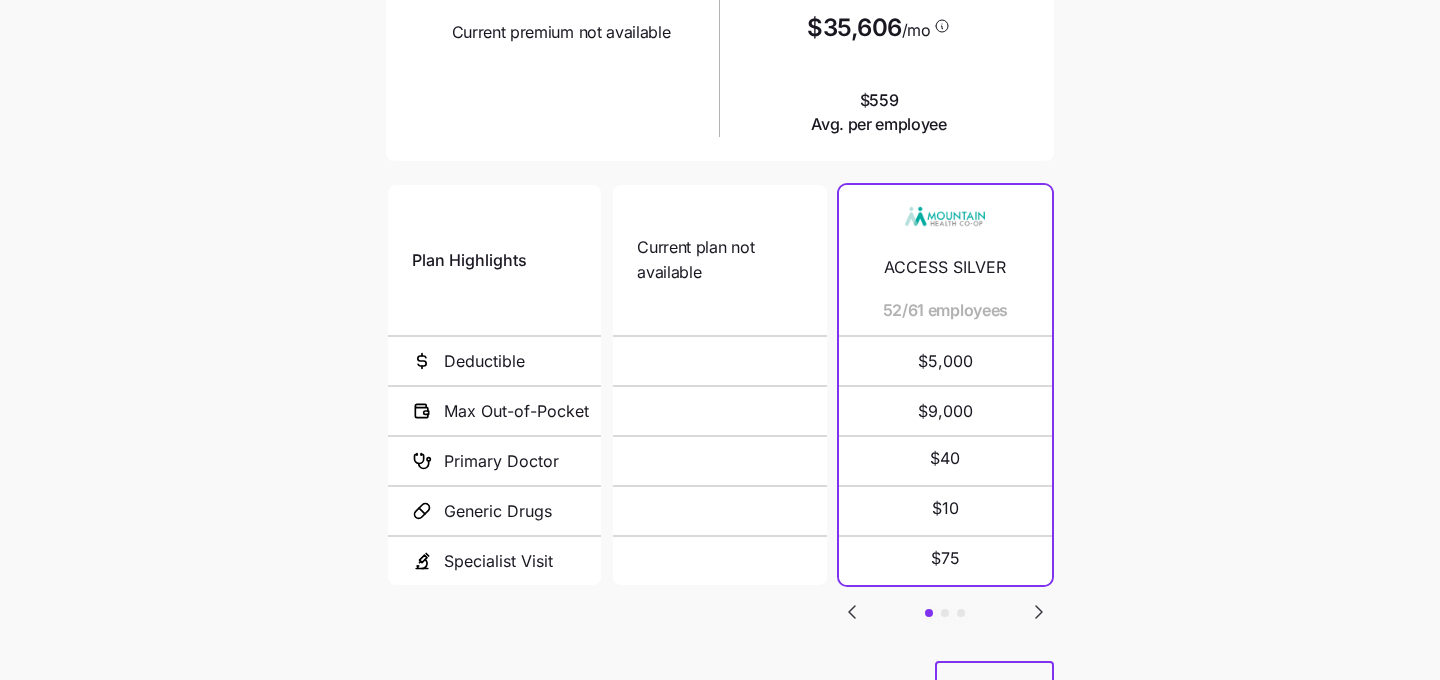 scroll, scrollTop: 410, scrollLeft: 0, axis: vertical 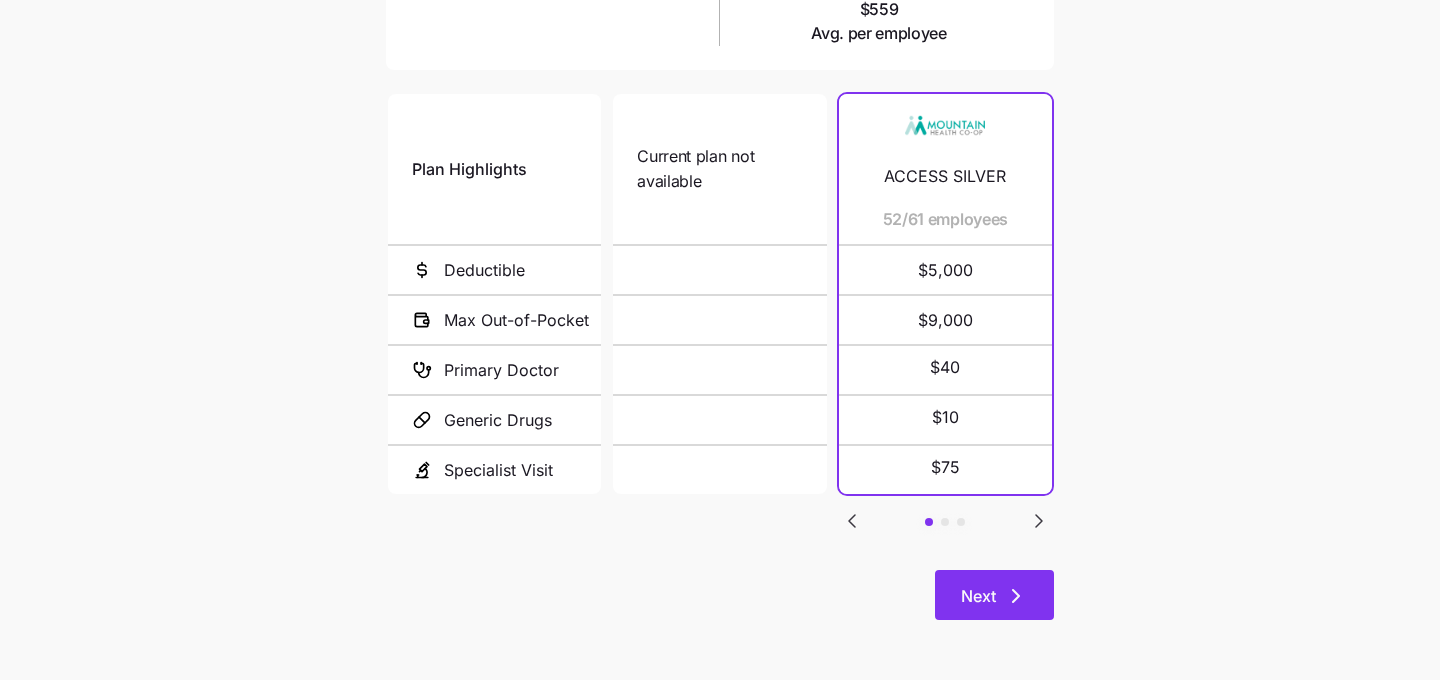 click on "Next" at bounding box center (994, 595) 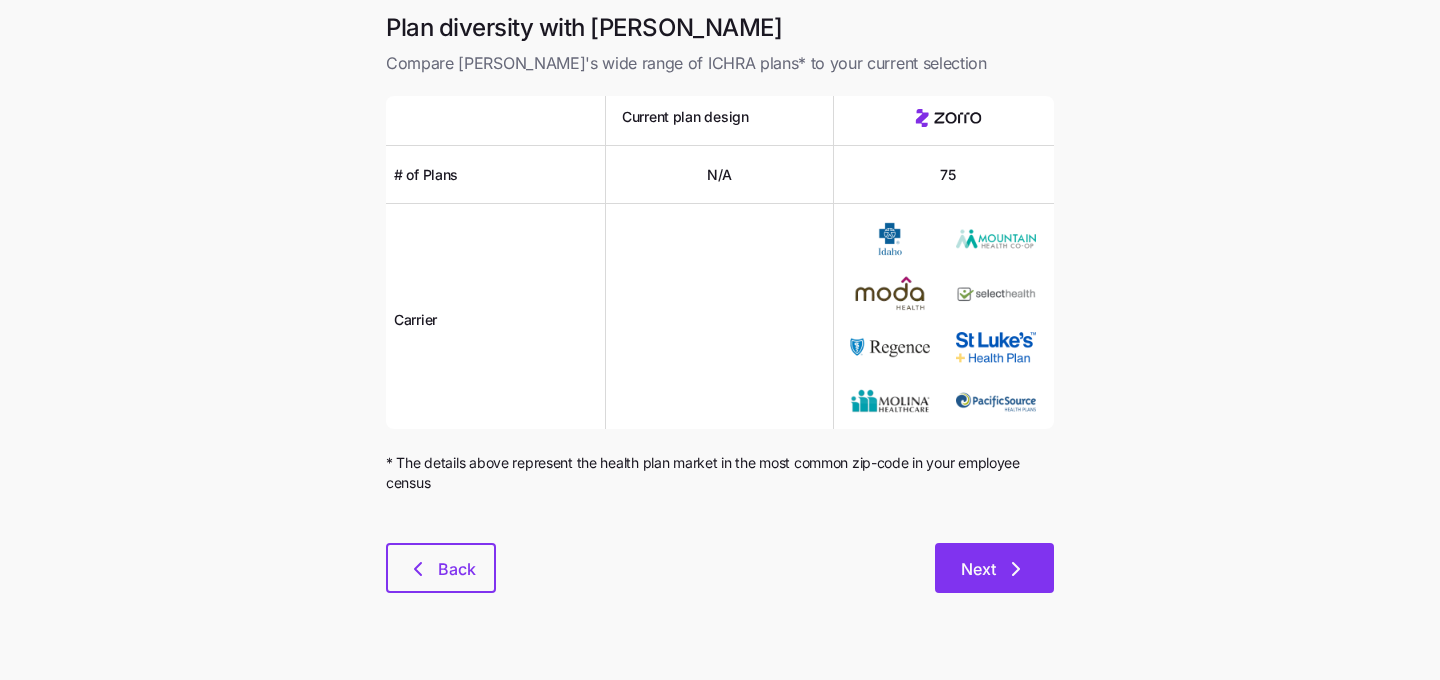 click on "Next" at bounding box center [994, 568] 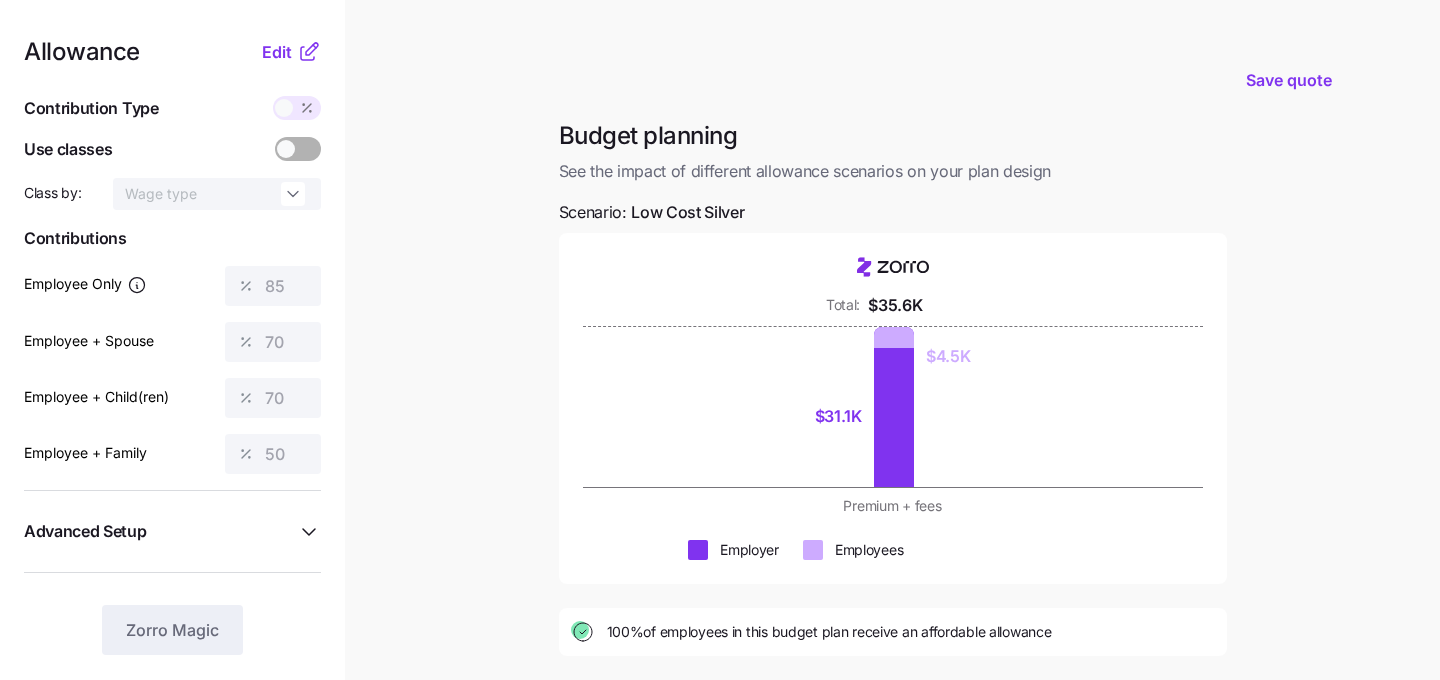 click at bounding box center (894, 407) 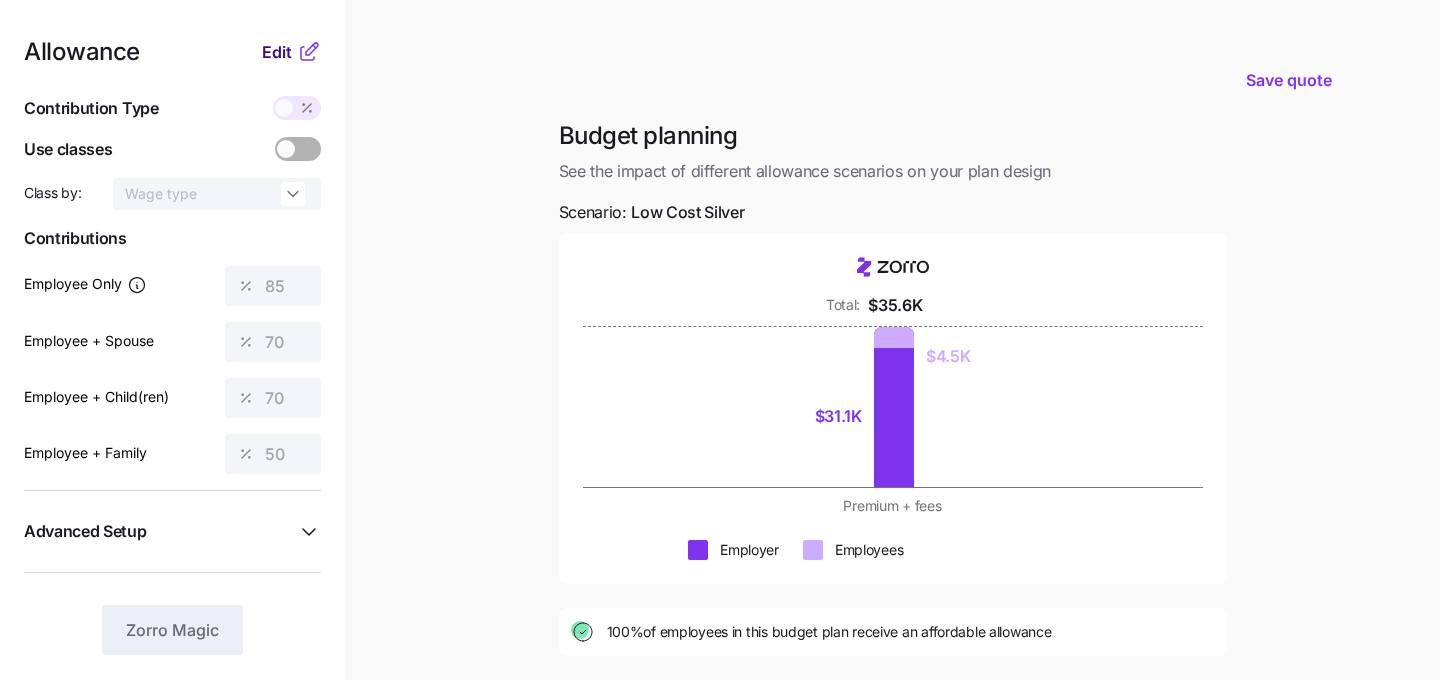 click on "Edit" at bounding box center (277, 52) 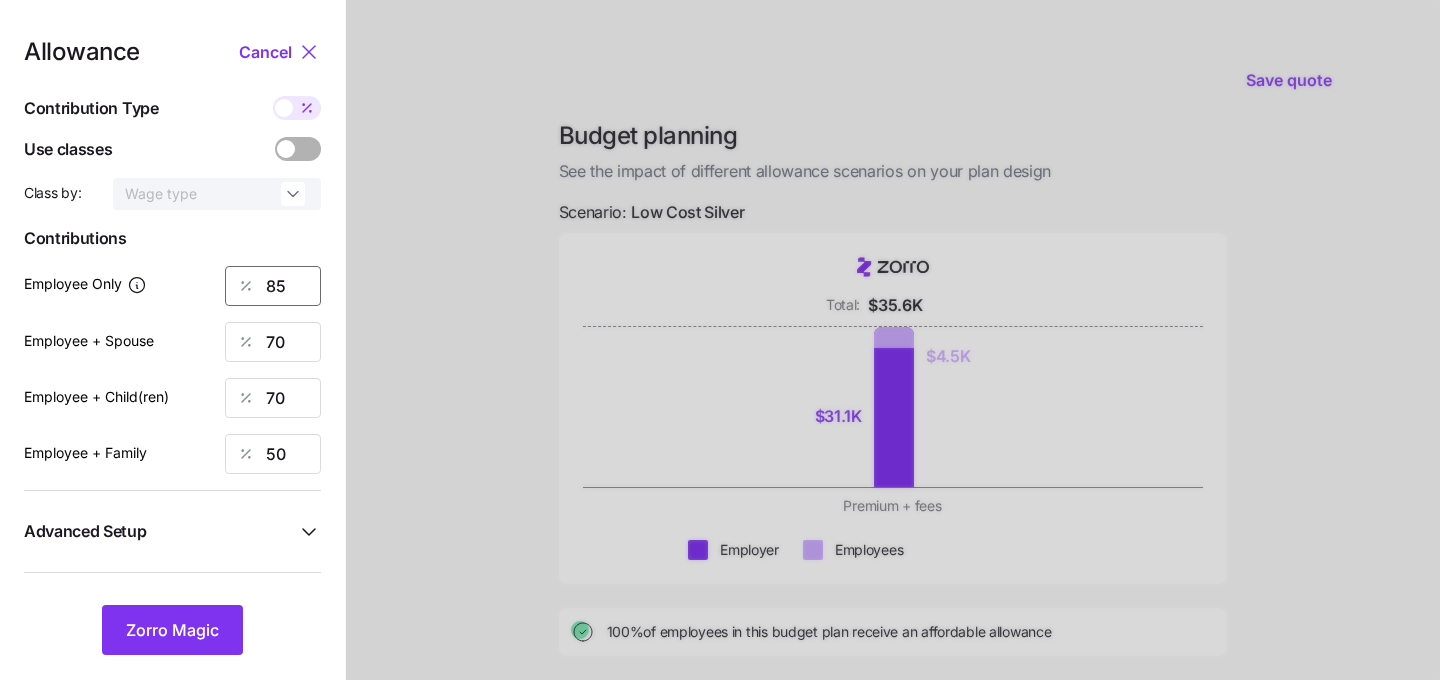click on "85" at bounding box center (273, 286) 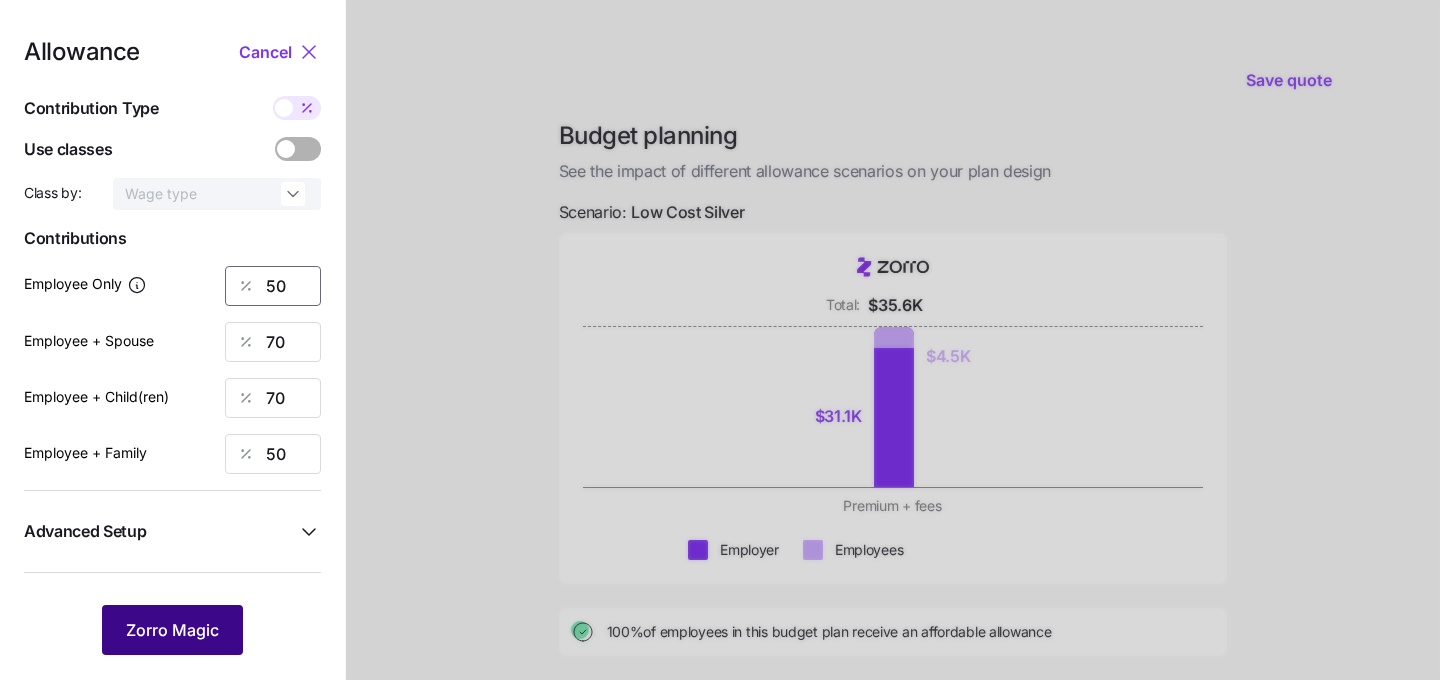 type on "50" 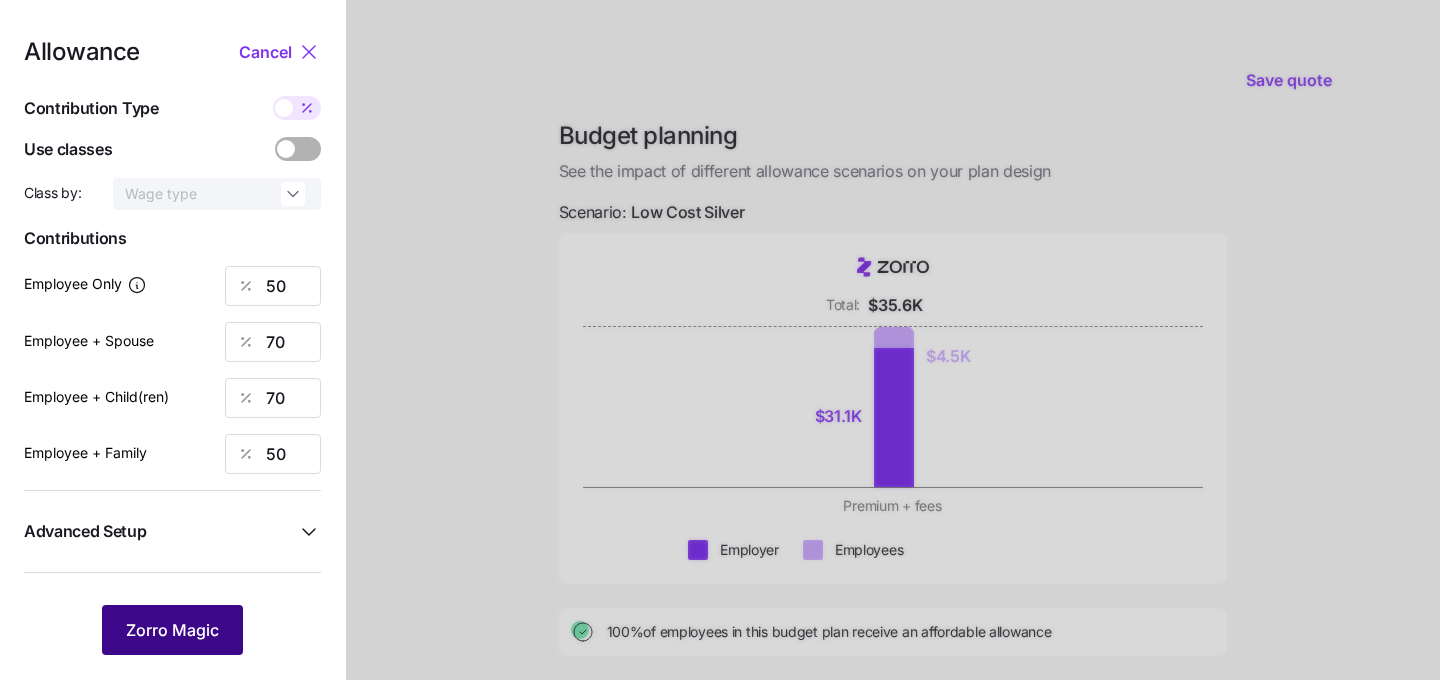 click on "Zorro Magic" at bounding box center [172, 630] 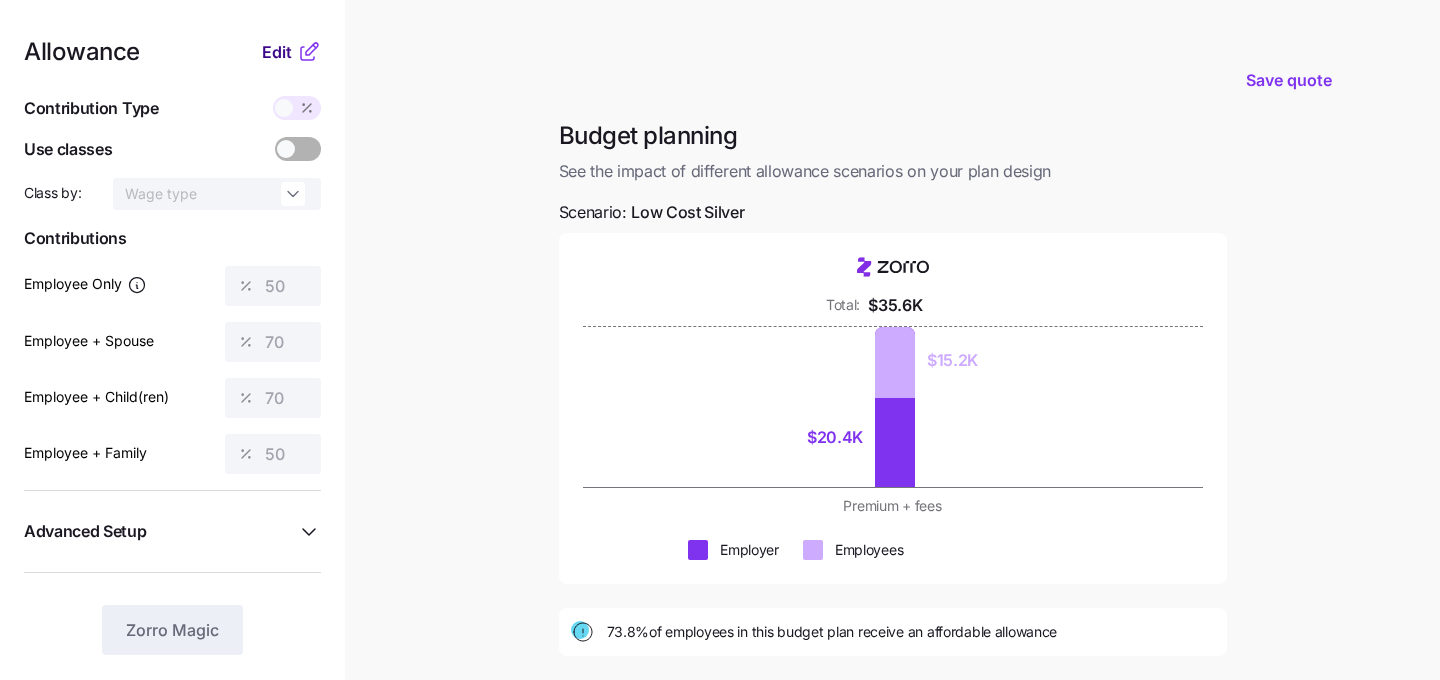 click on "Edit" at bounding box center (277, 52) 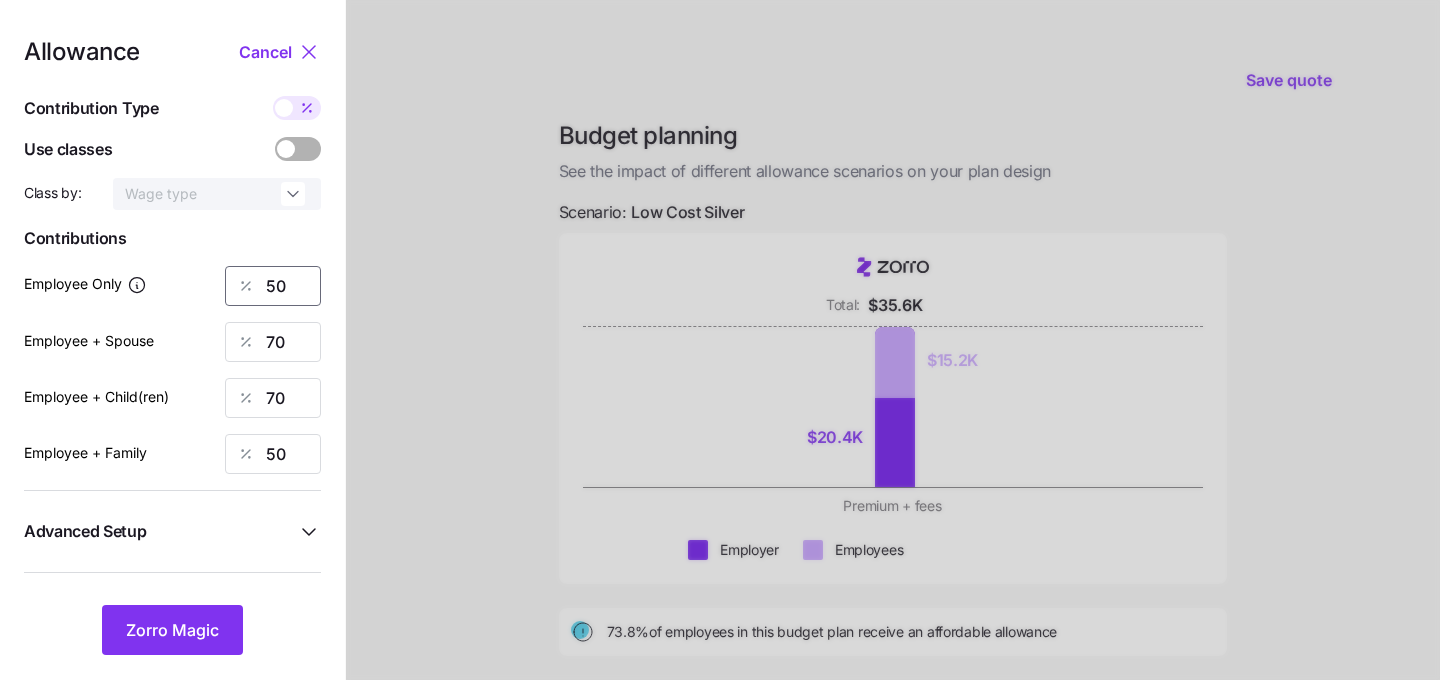 click on "50" at bounding box center (273, 286) 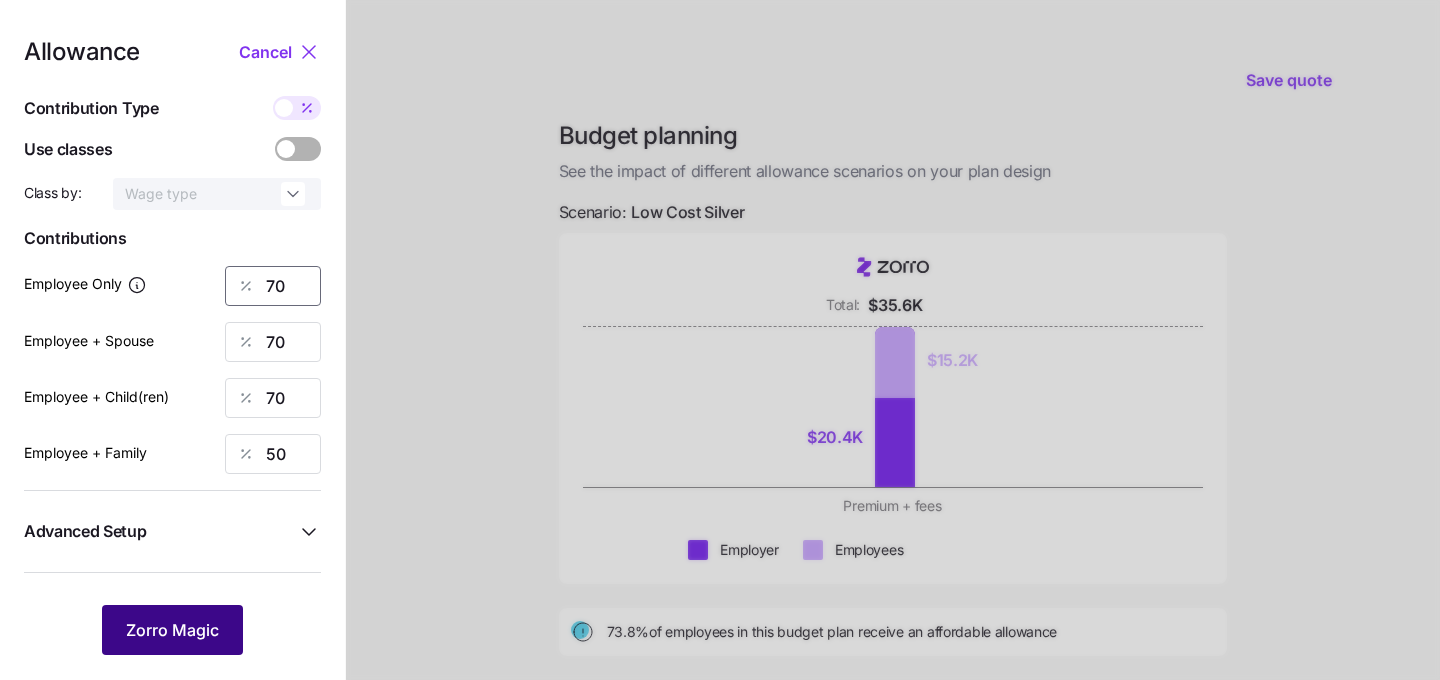 type on "70" 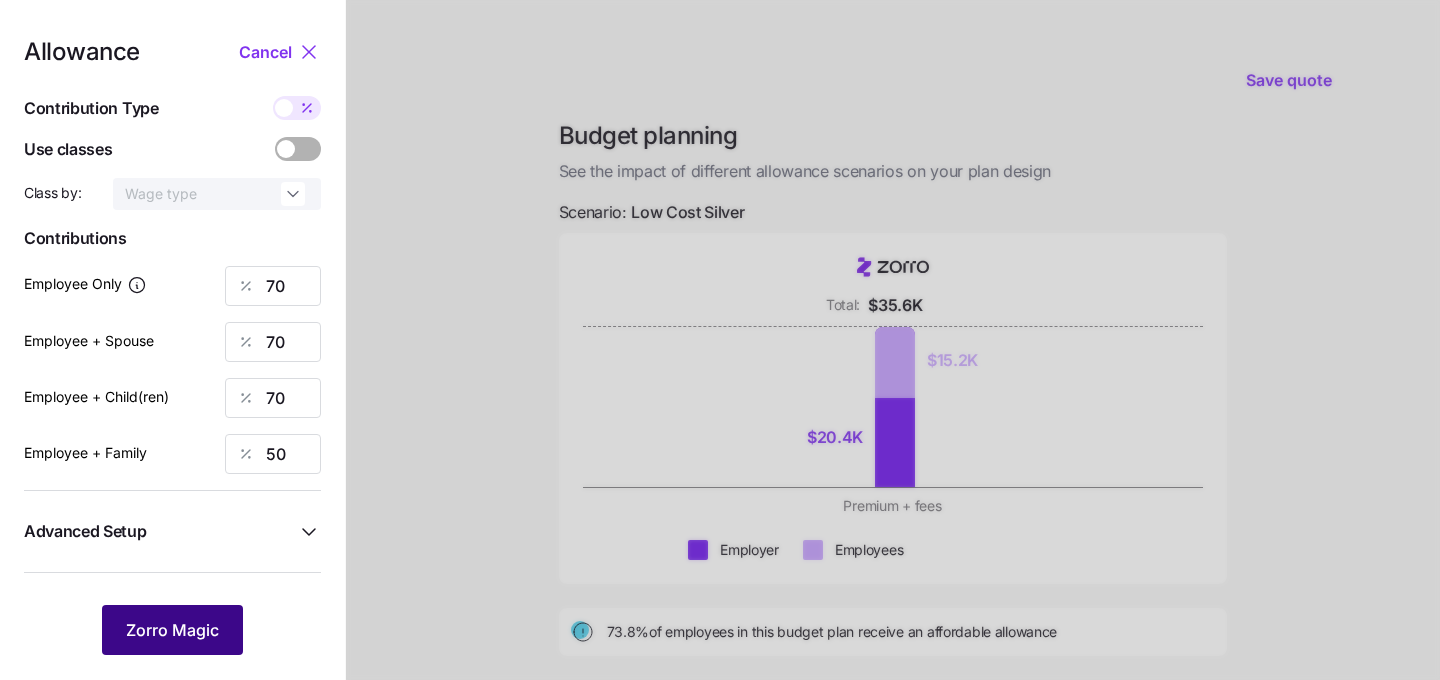click on "Zorro Magic" at bounding box center [172, 630] 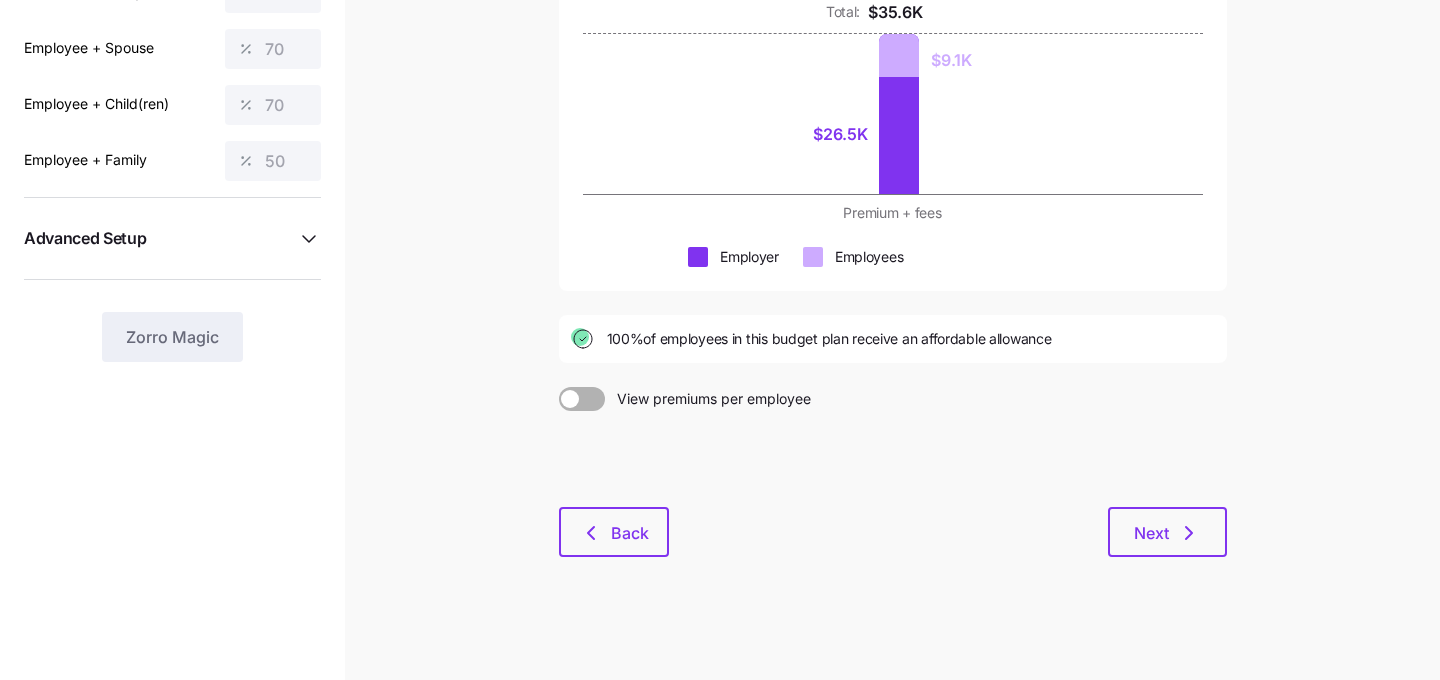 scroll, scrollTop: 298, scrollLeft: 0, axis: vertical 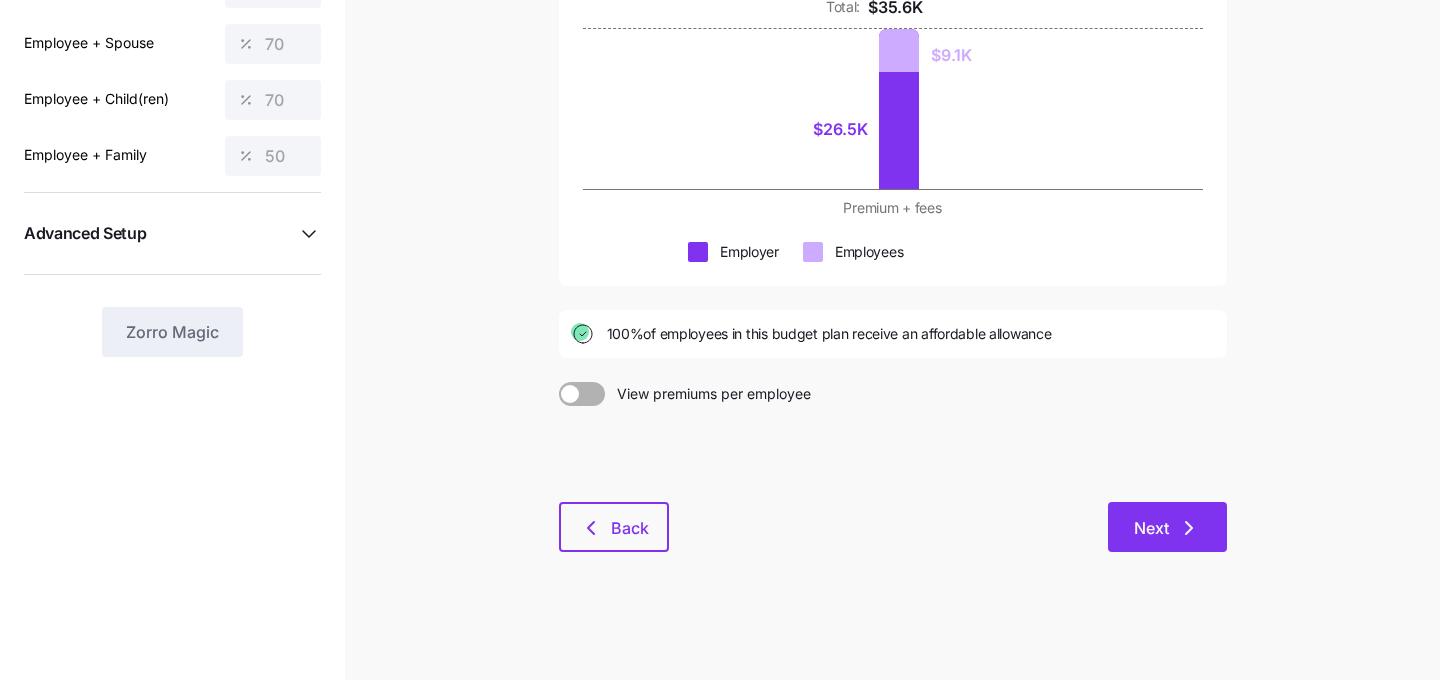 click on "Next" at bounding box center [1167, 527] 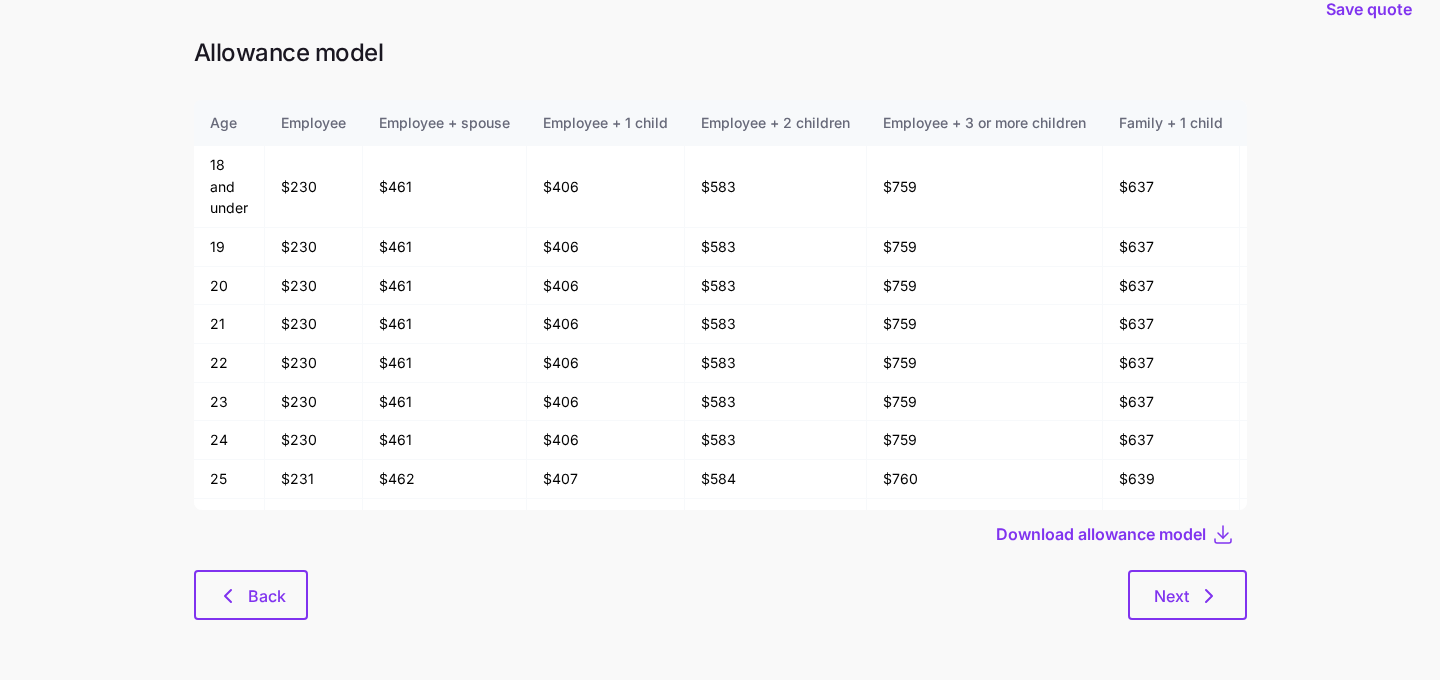 scroll, scrollTop: 0, scrollLeft: 0, axis: both 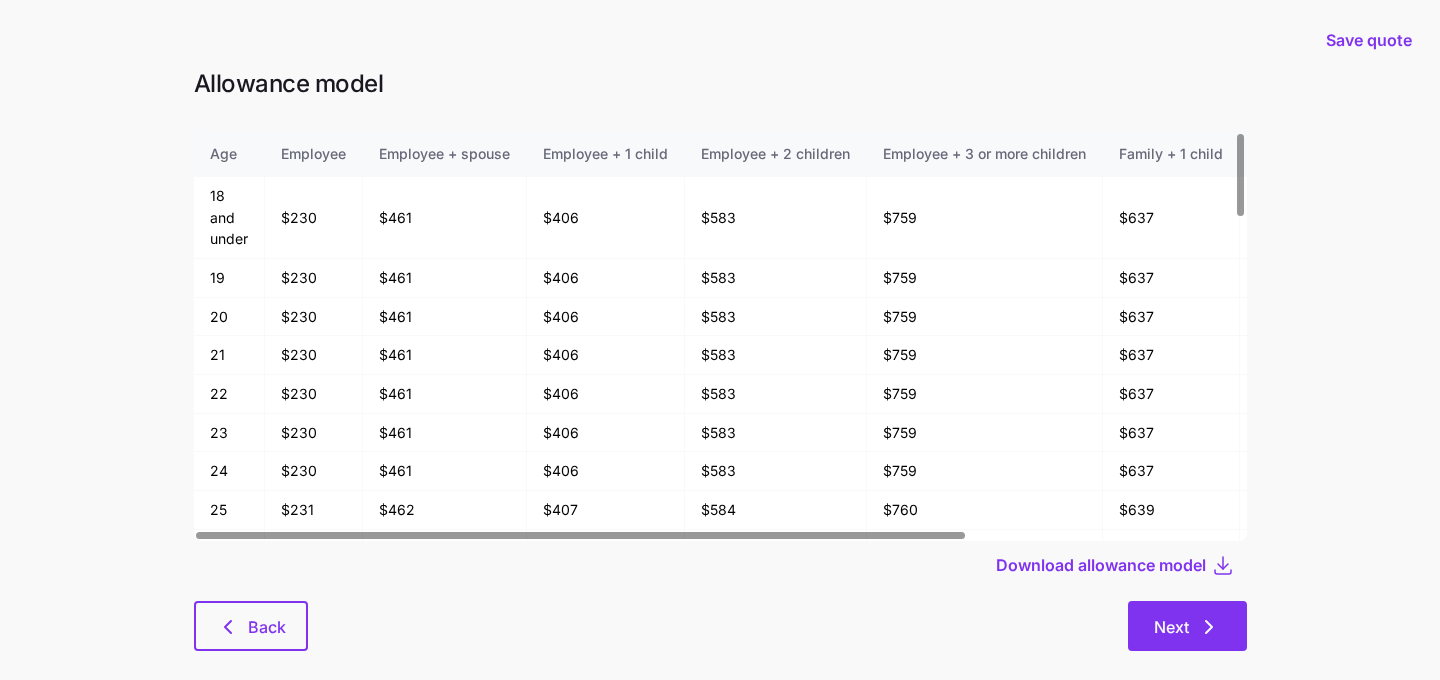 click on "Next" at bounding box center [1171, 627] 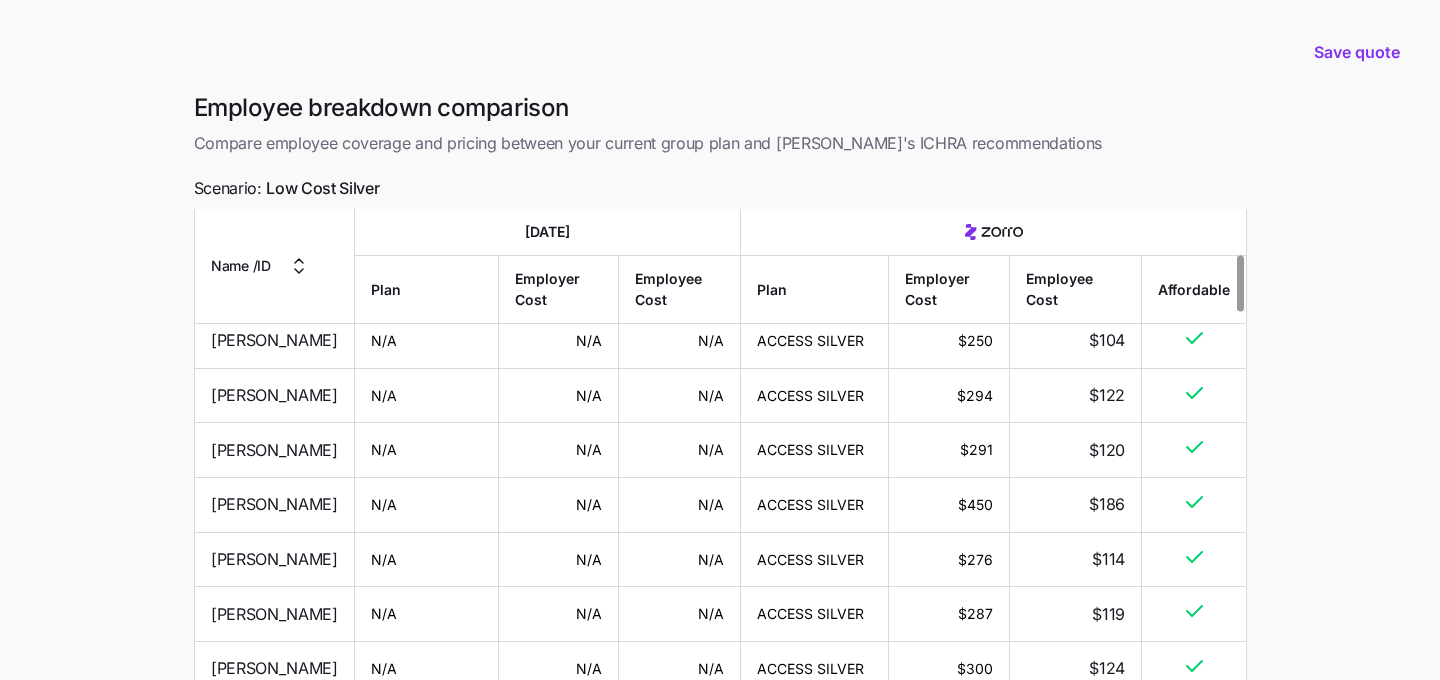 scroll, scrollTop: 428, scrollLeft: 0, axis: vertical 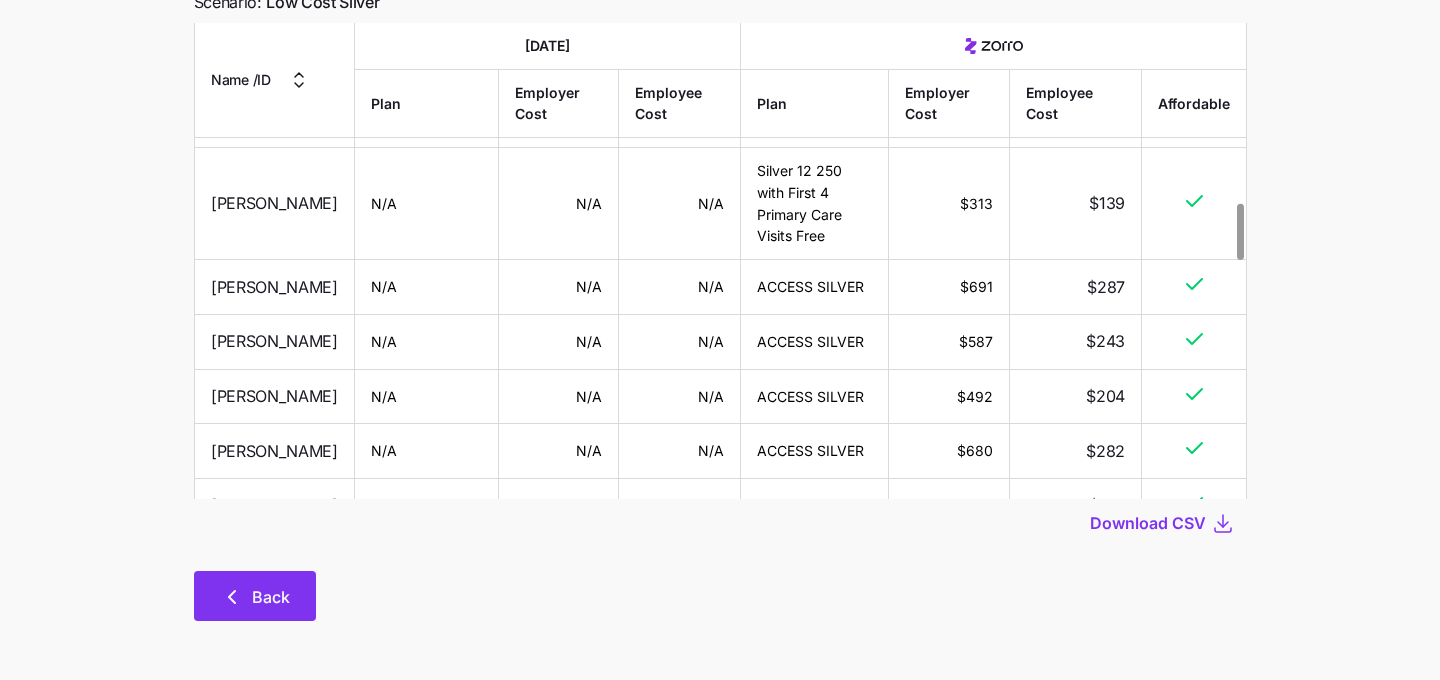click on "Back" at bounding box center [271, 597] 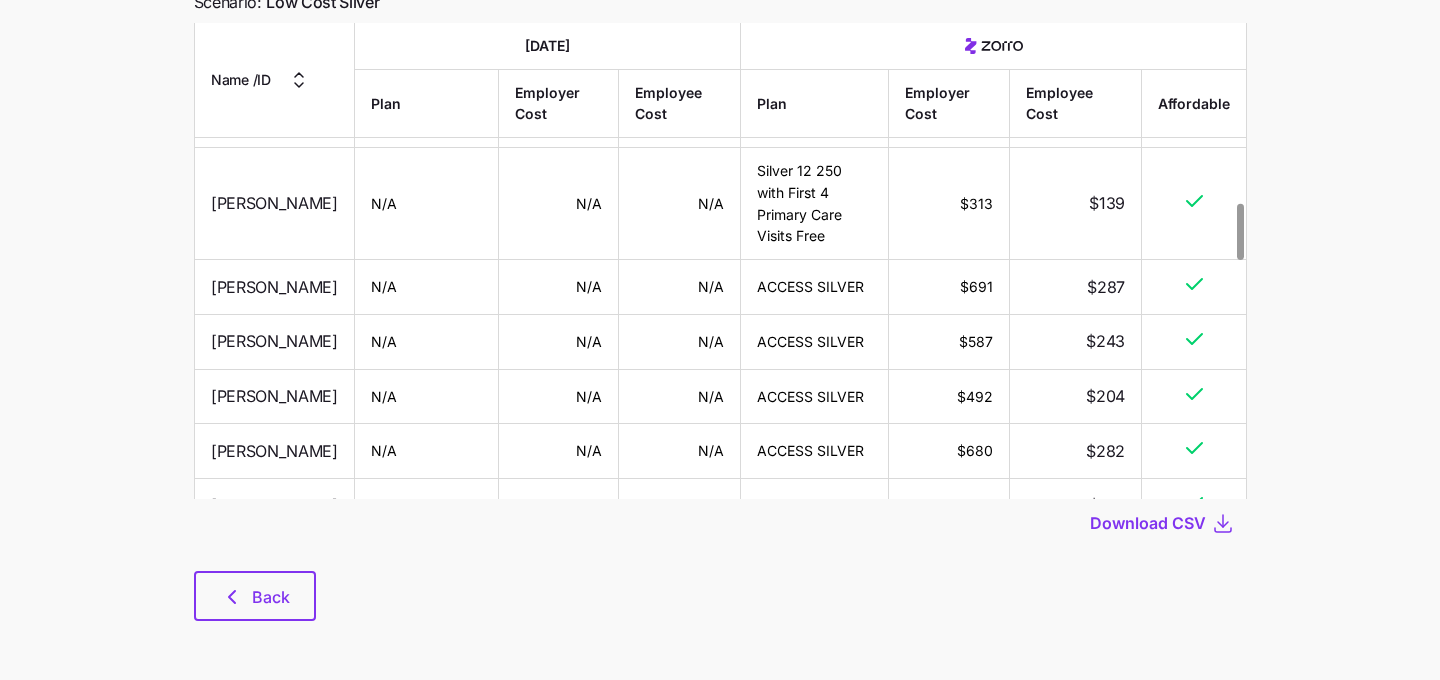 scroll, scrollTop: 0, scrollLeft: 0, axis: both 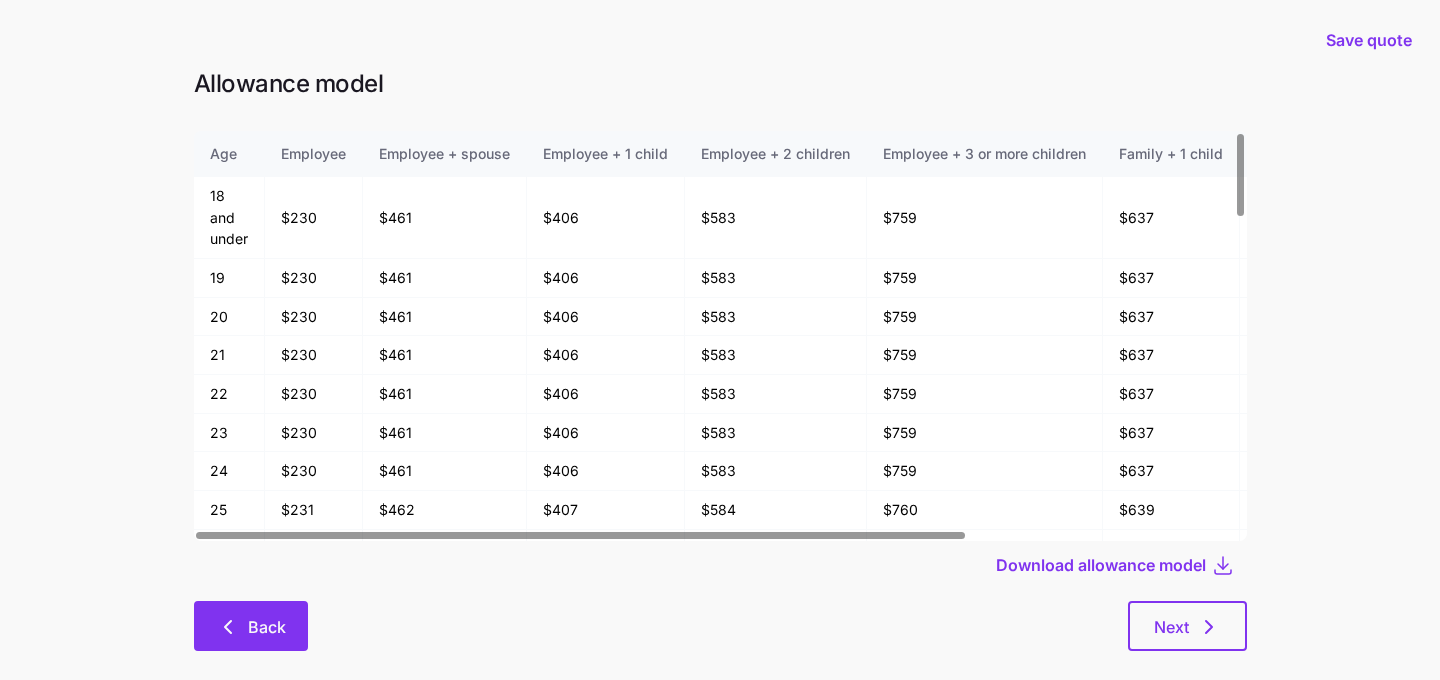 click on "Back" at bounding box center [251, 626] 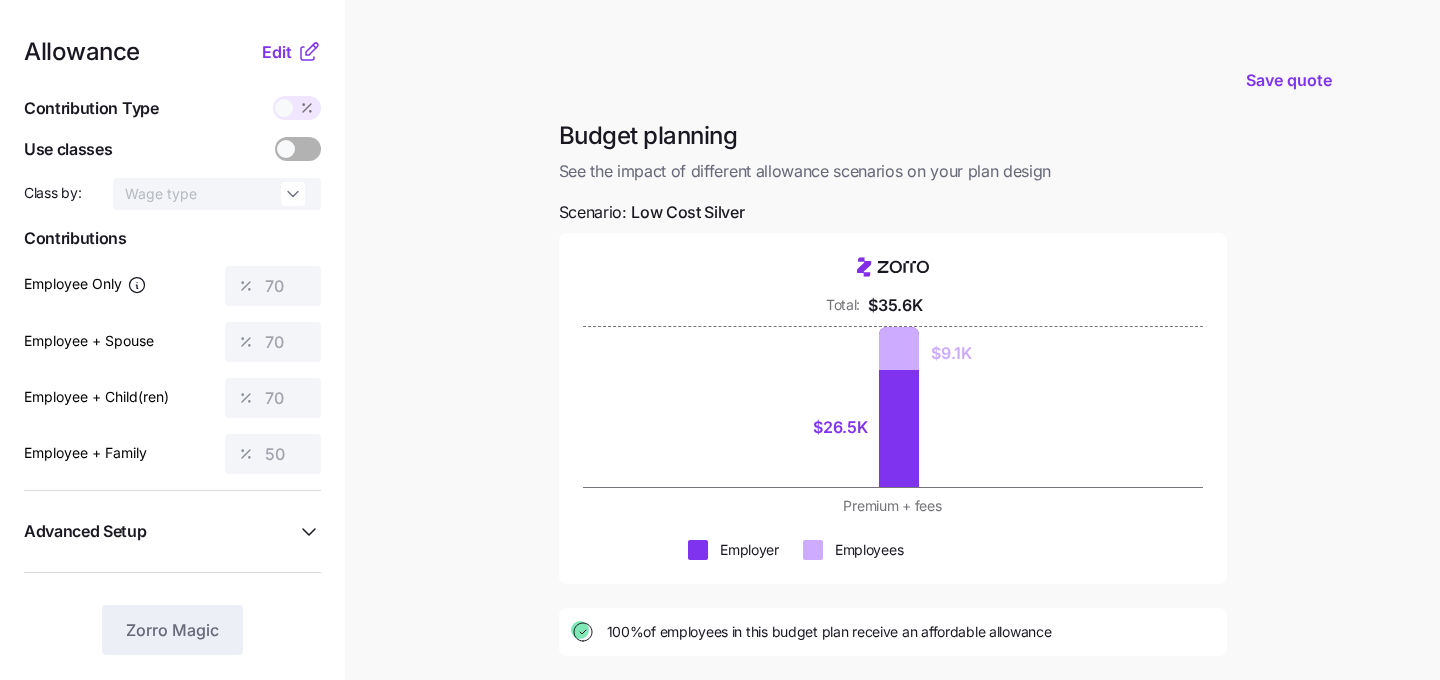 scroll, scrollTop: 298, scrollLeft: 0, axis: vertical 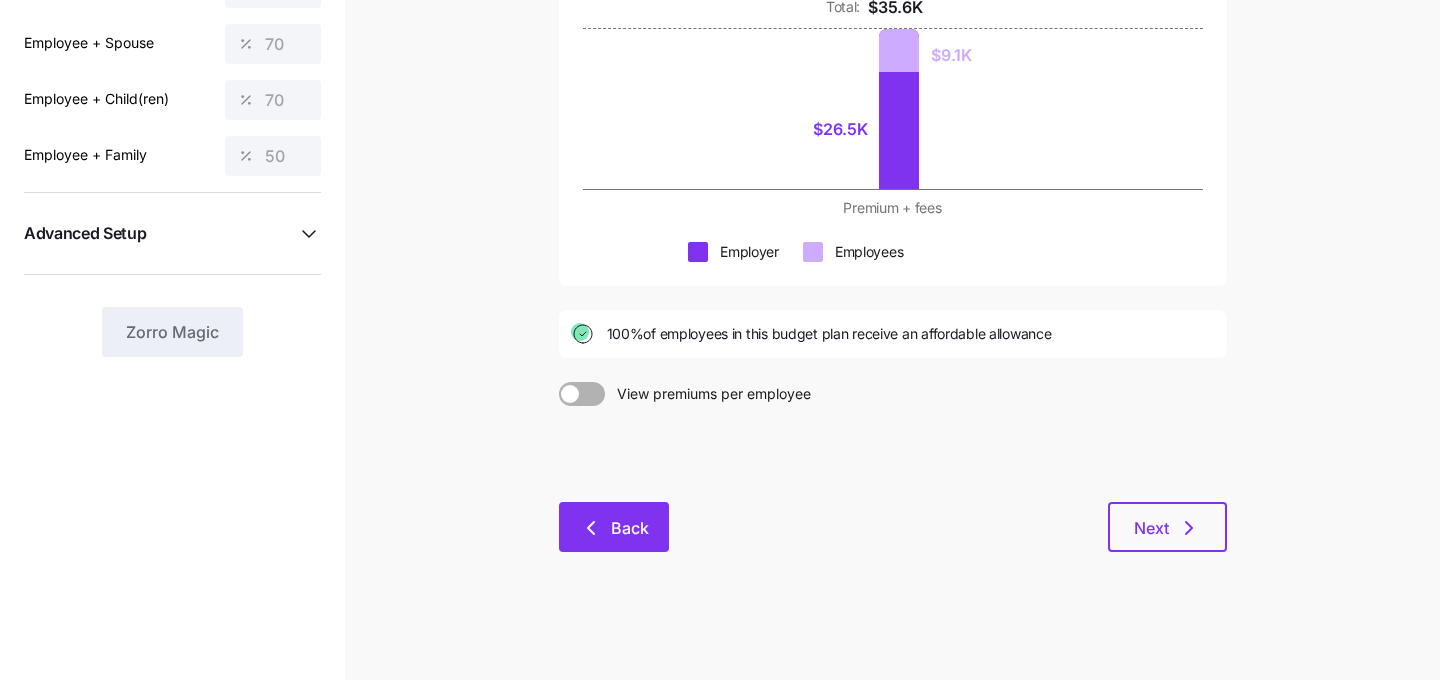 click on "Back" at bounding box center (630, 528) 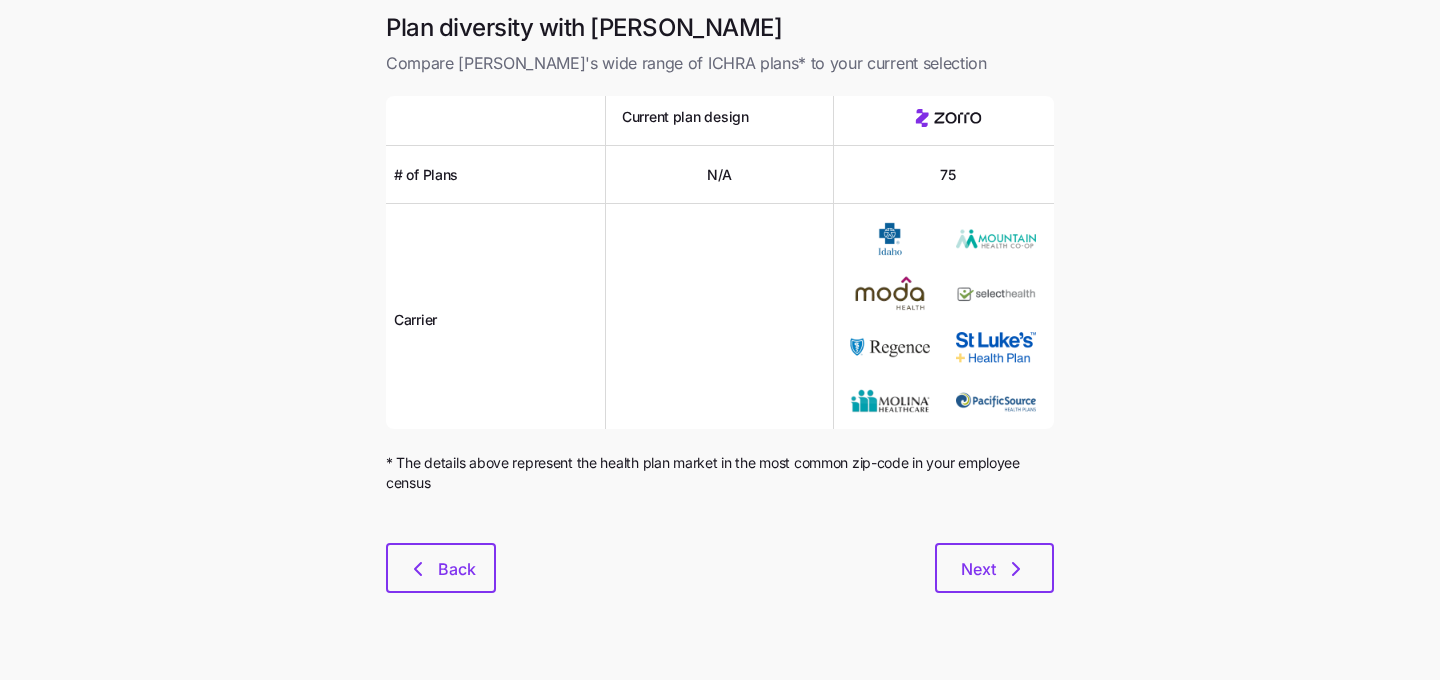 scroll, scrollTop: 0, scrollLeft: 0, axis: both 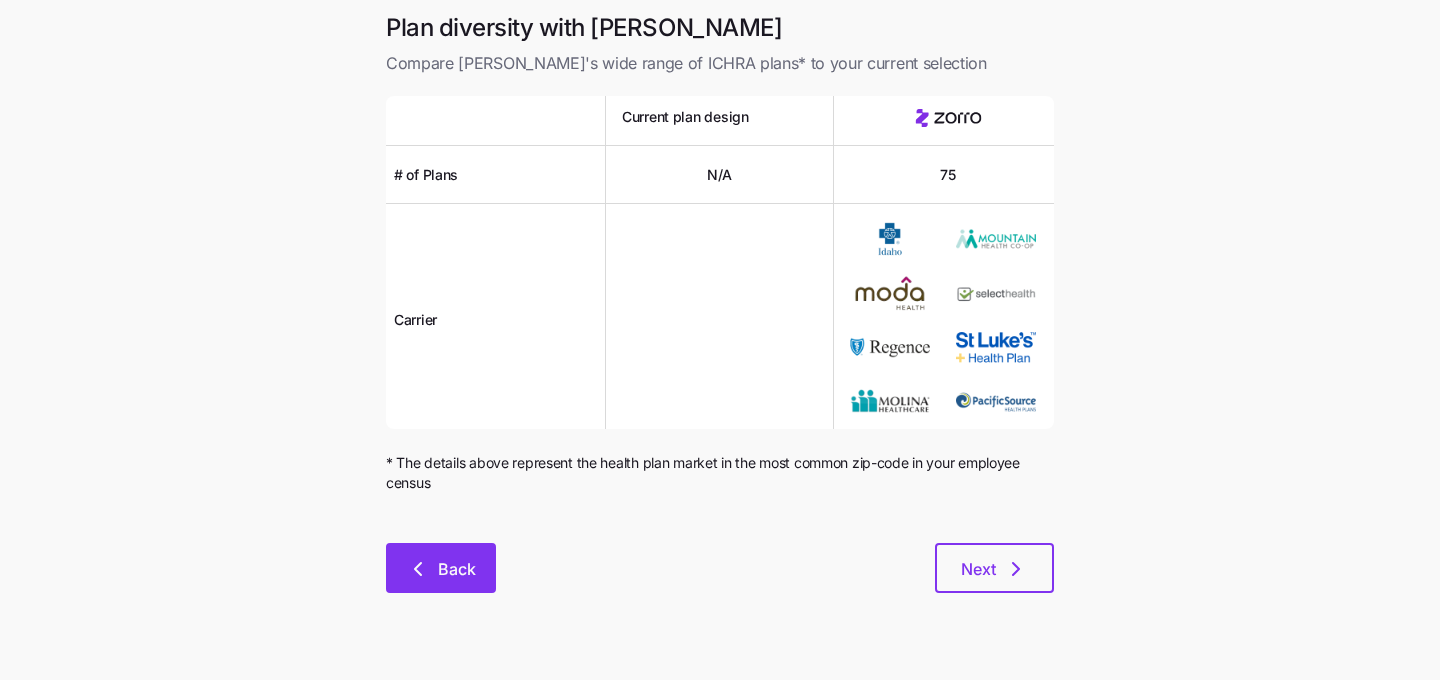 click 